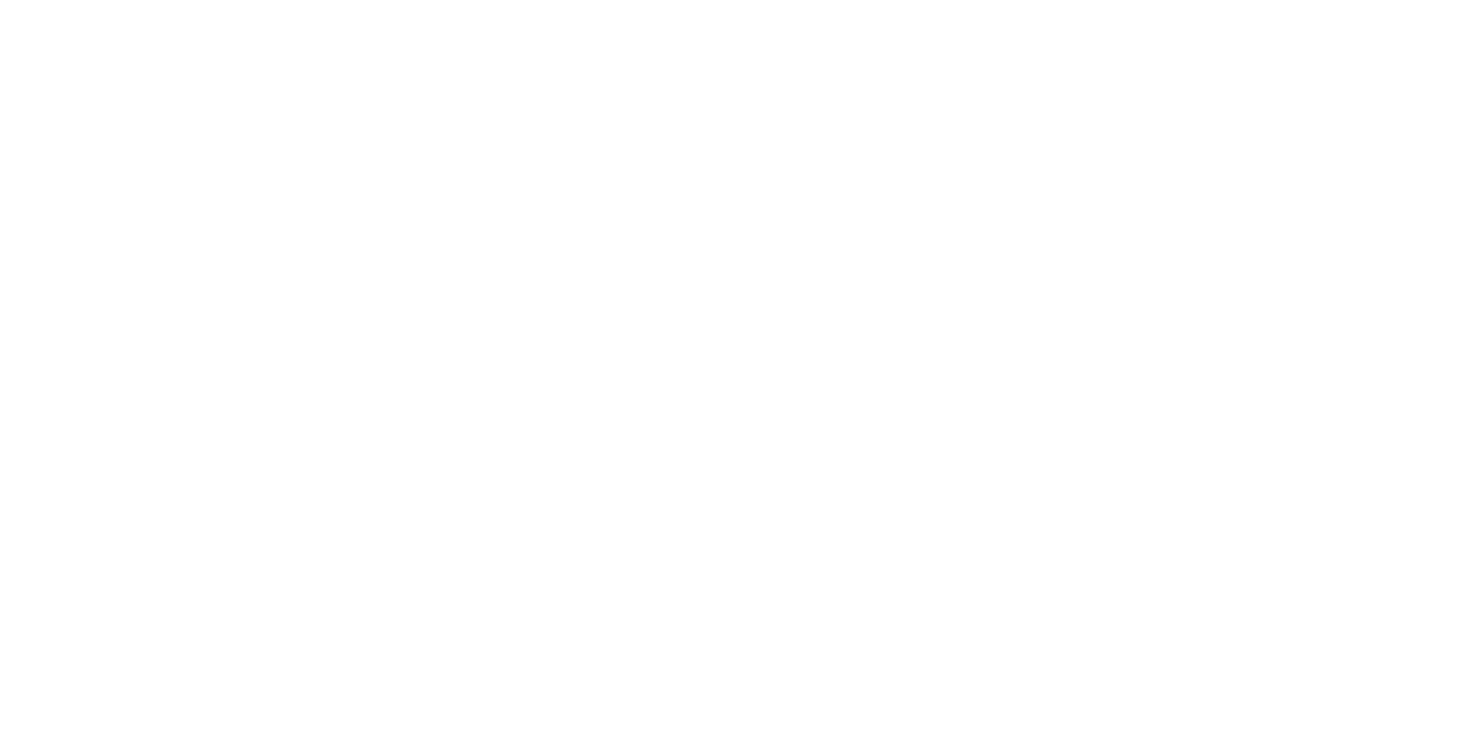 scroll, scrollTop: 0, scrollLeft: 0, axis: both 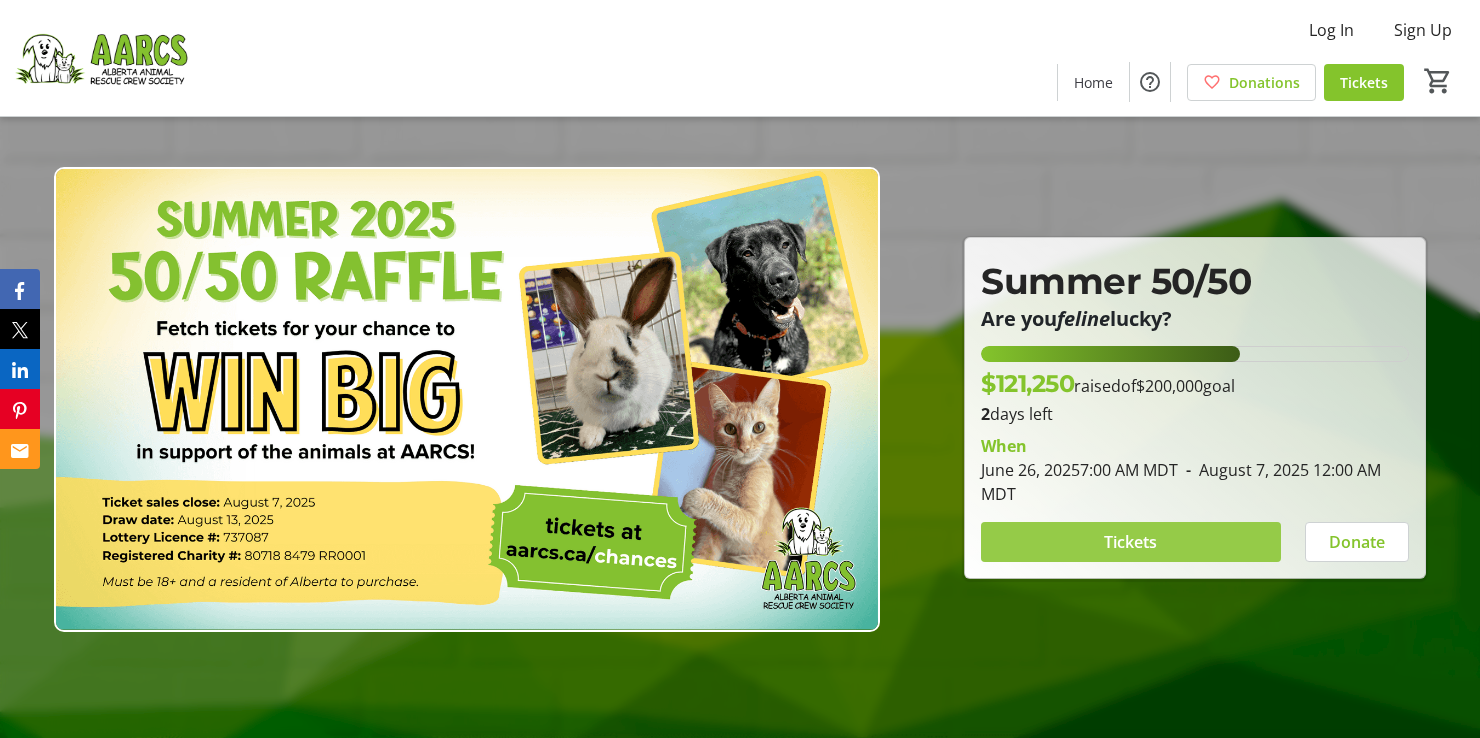 click at bounding box center [1130, 542] 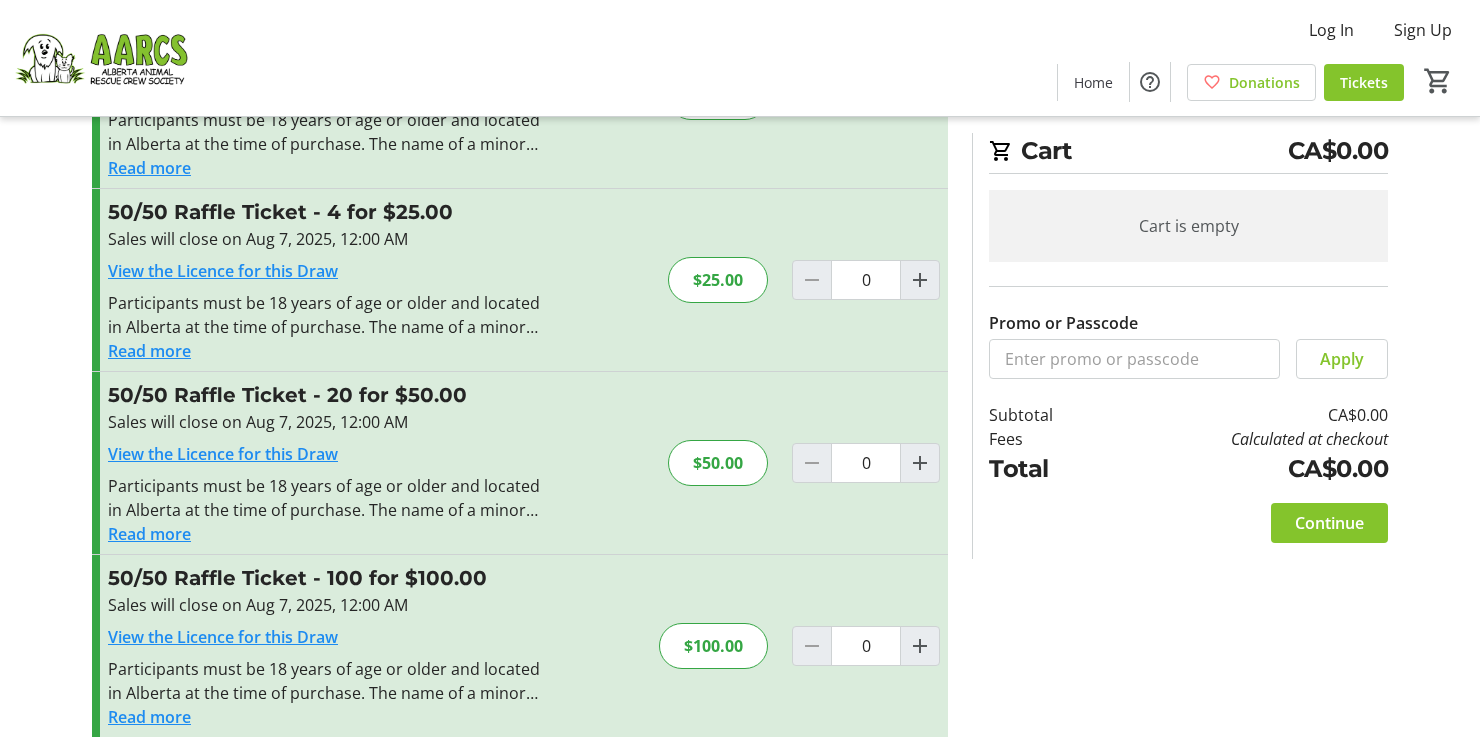 scroll, scrollTop: 182, scrollLeft: 0, axis: vertical 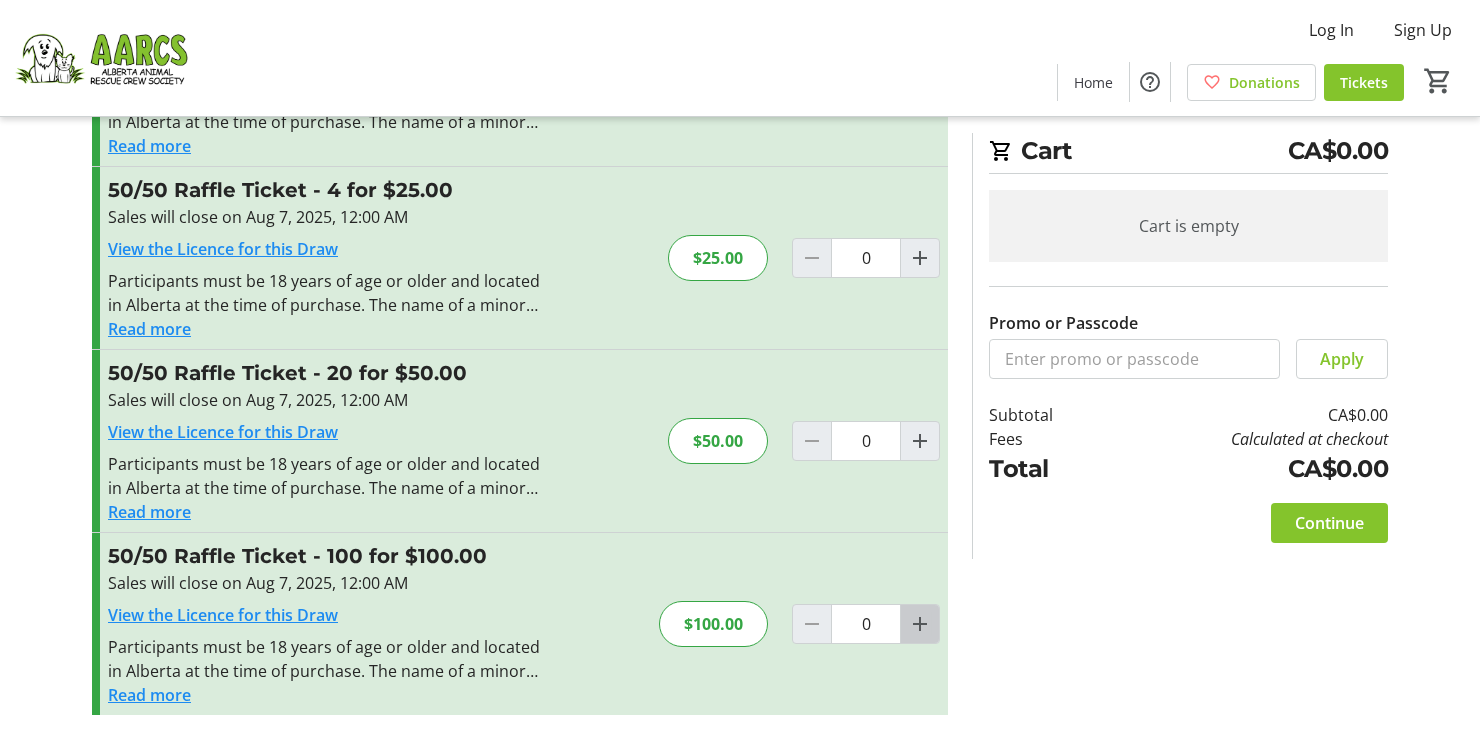 click 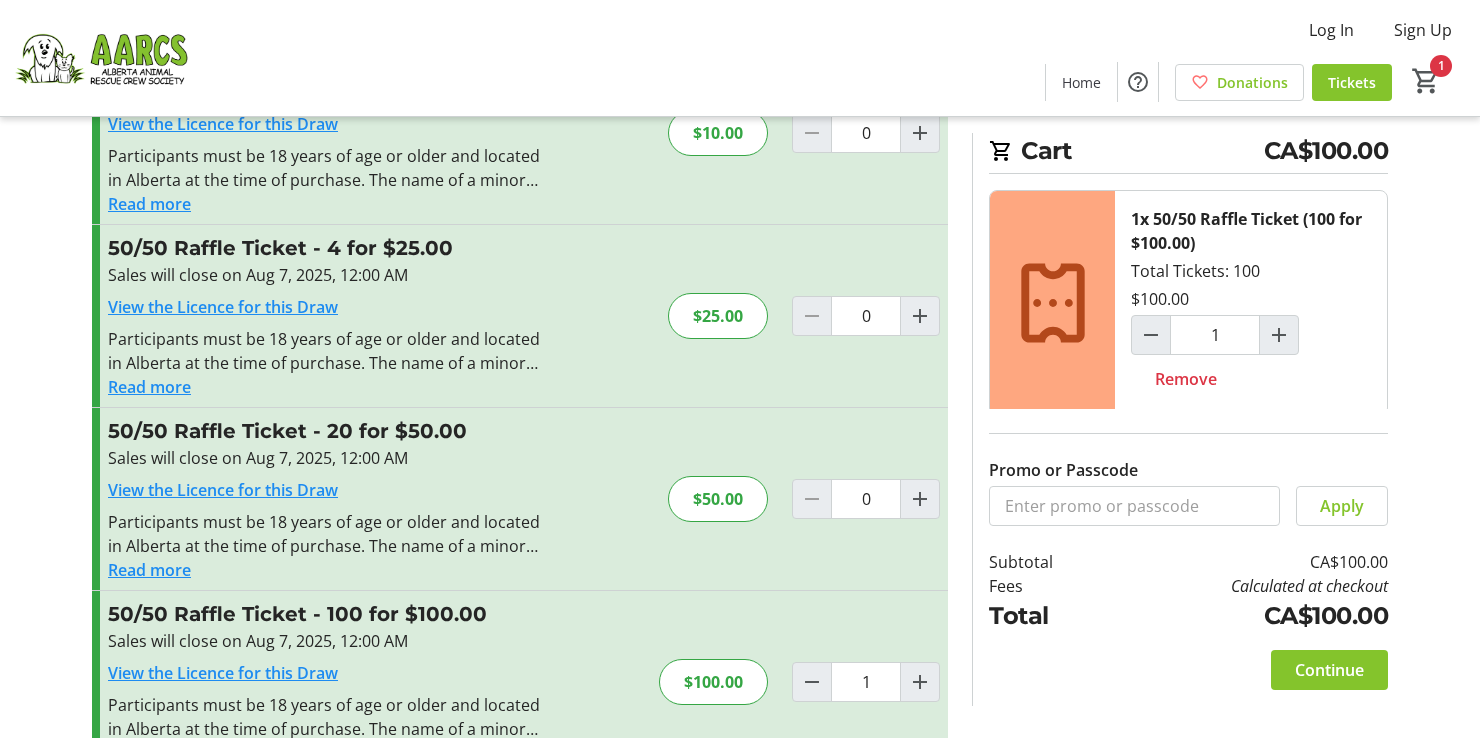 scroll, scrollTop: 182, scrollLeft: 0, axis: vertical 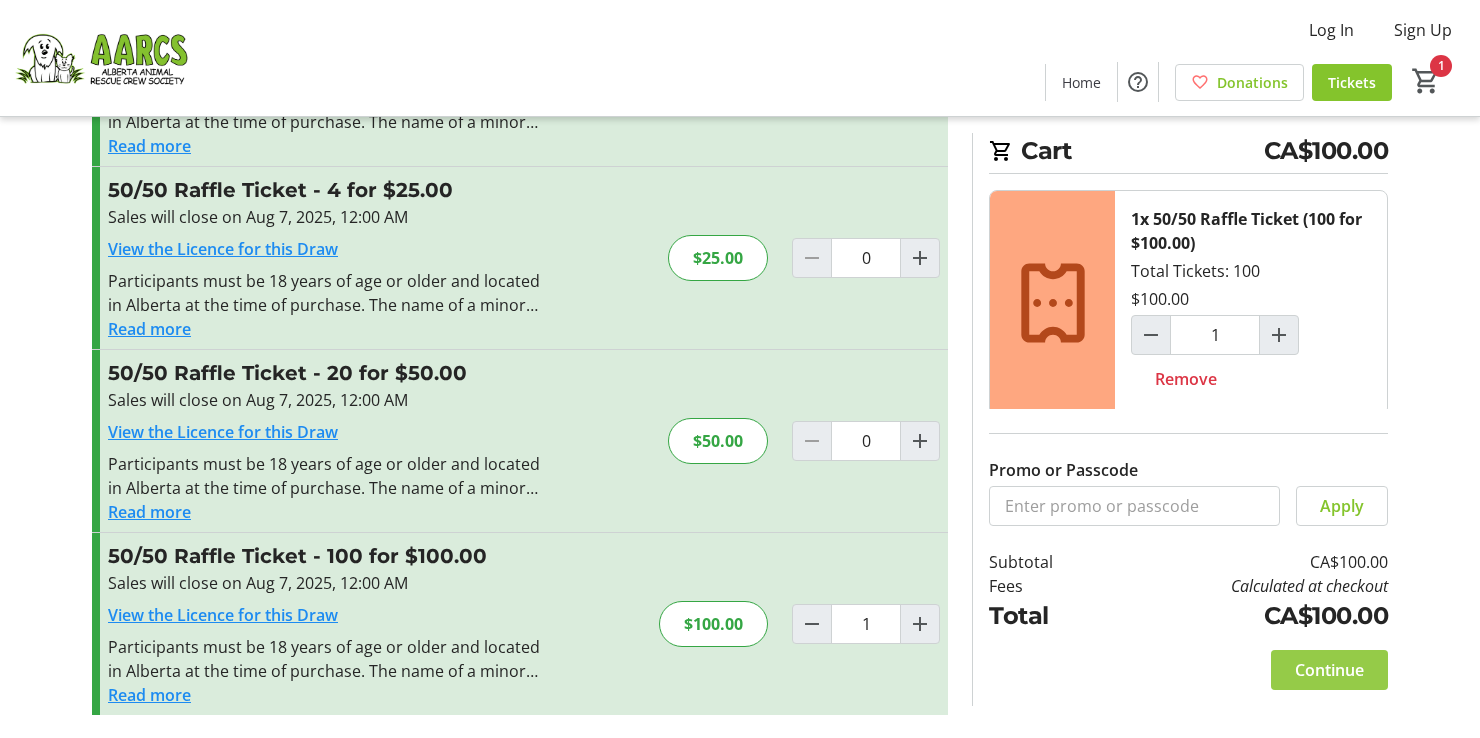 click on "Continue" 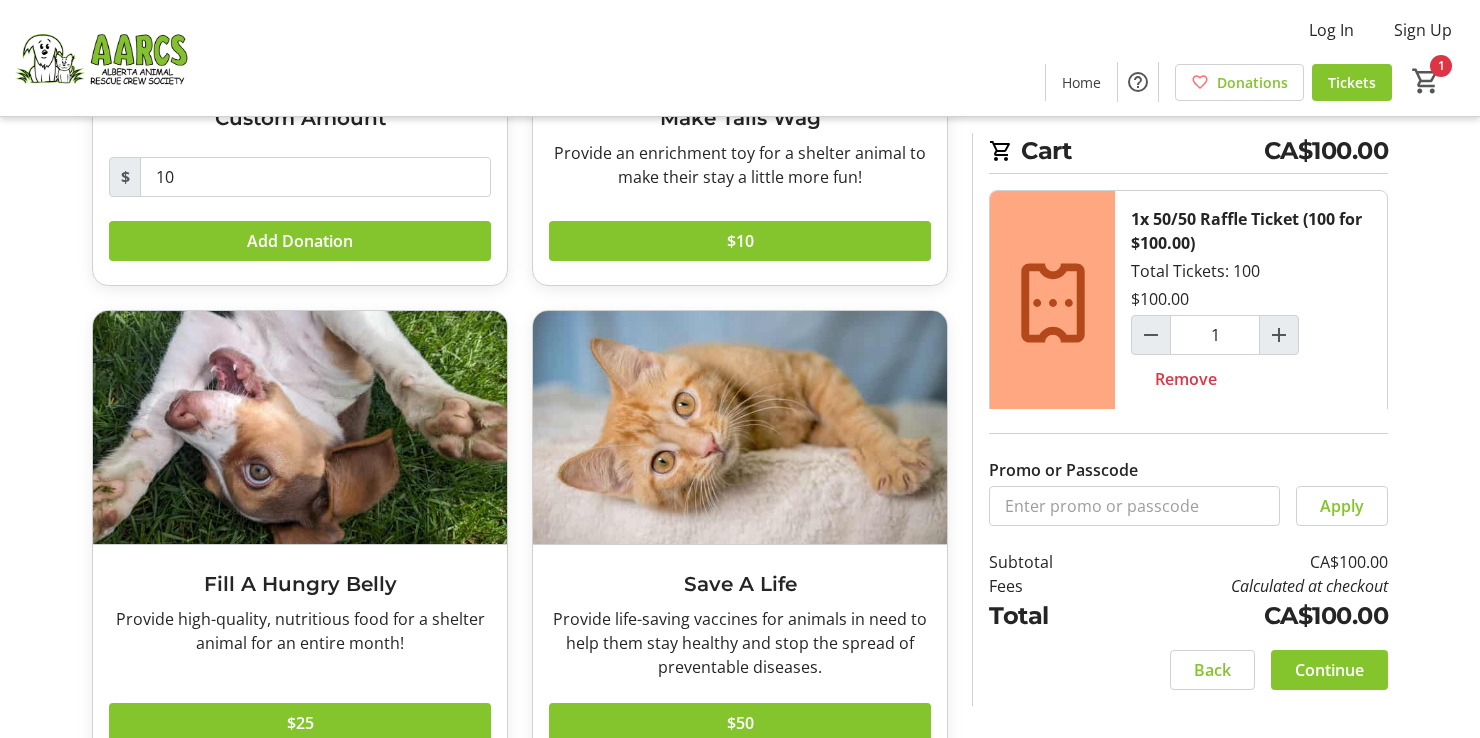 scroll, scrollTop: 433, scrollLeft: 0, axis: vertical 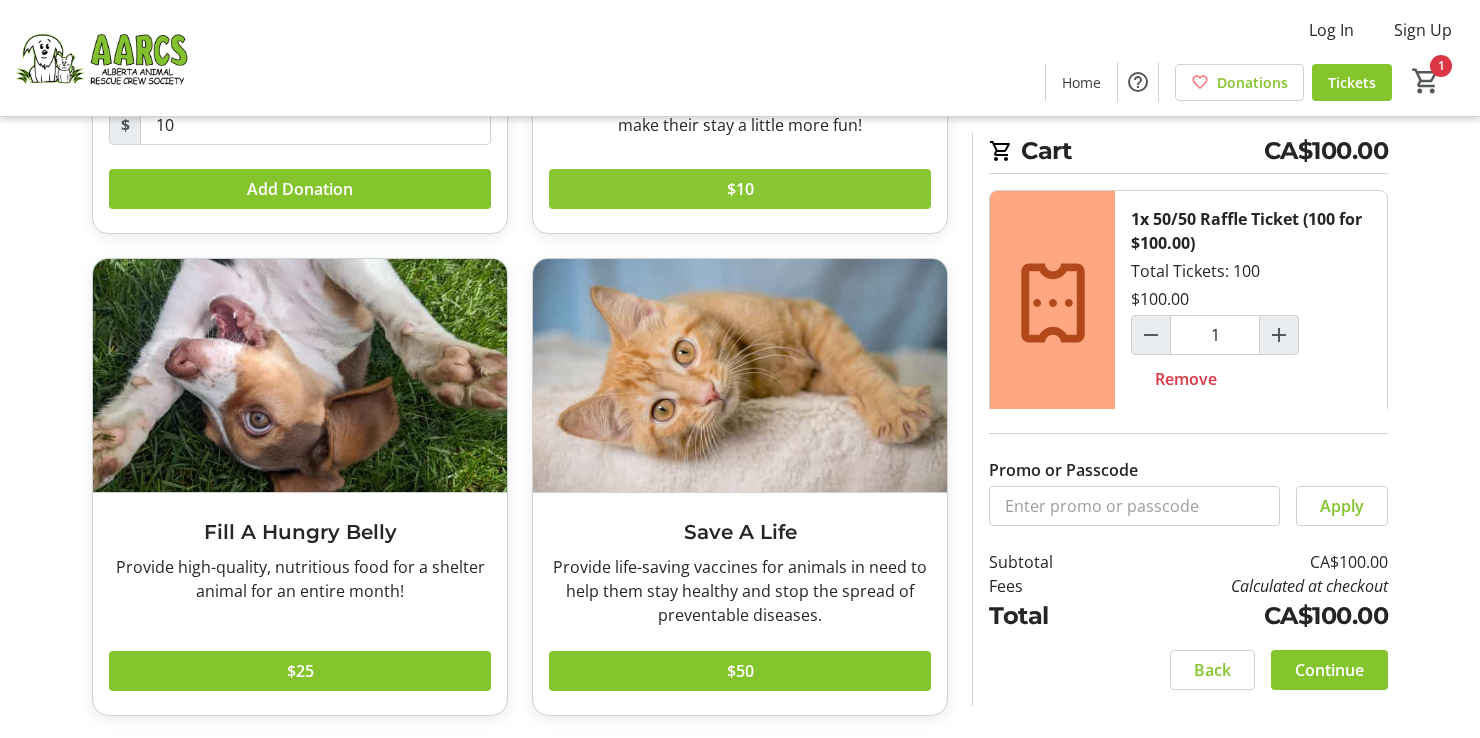 click 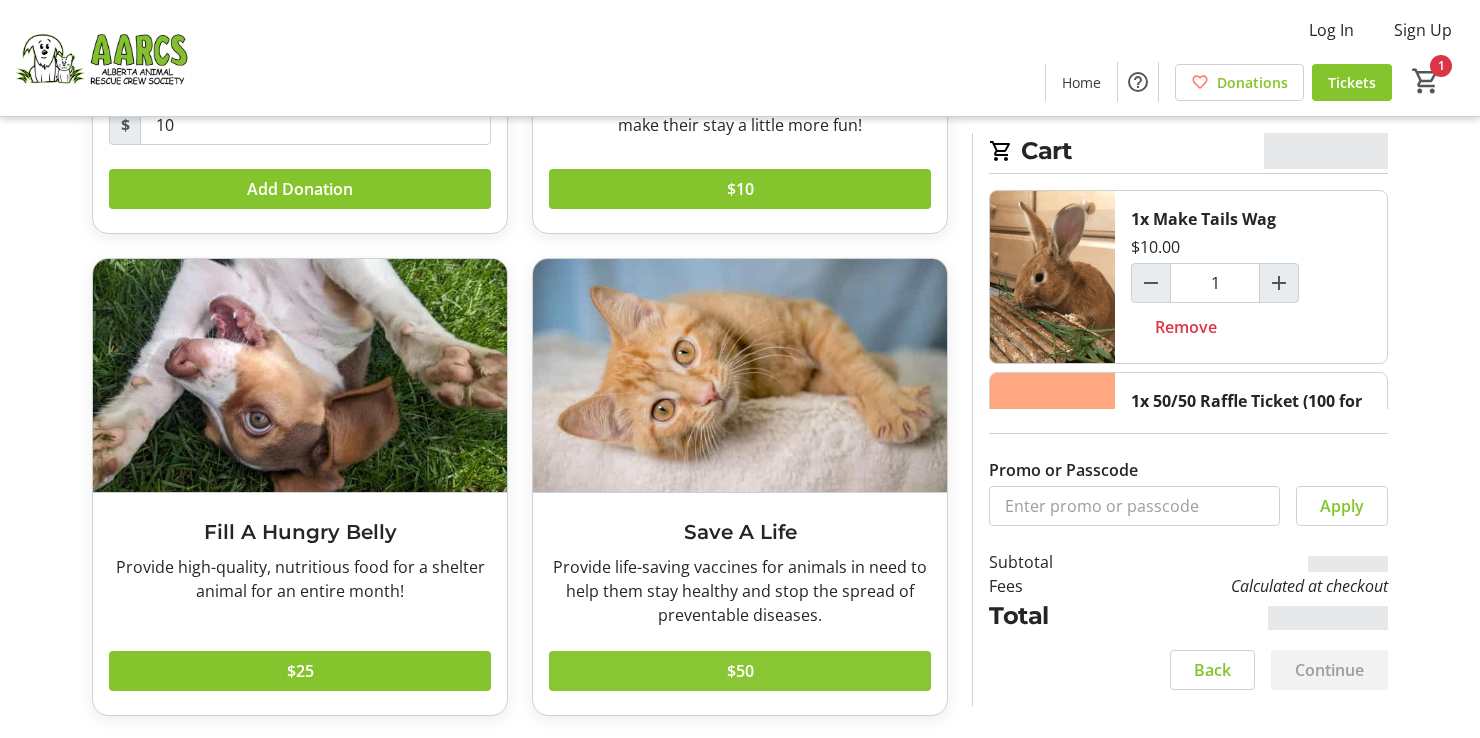 click 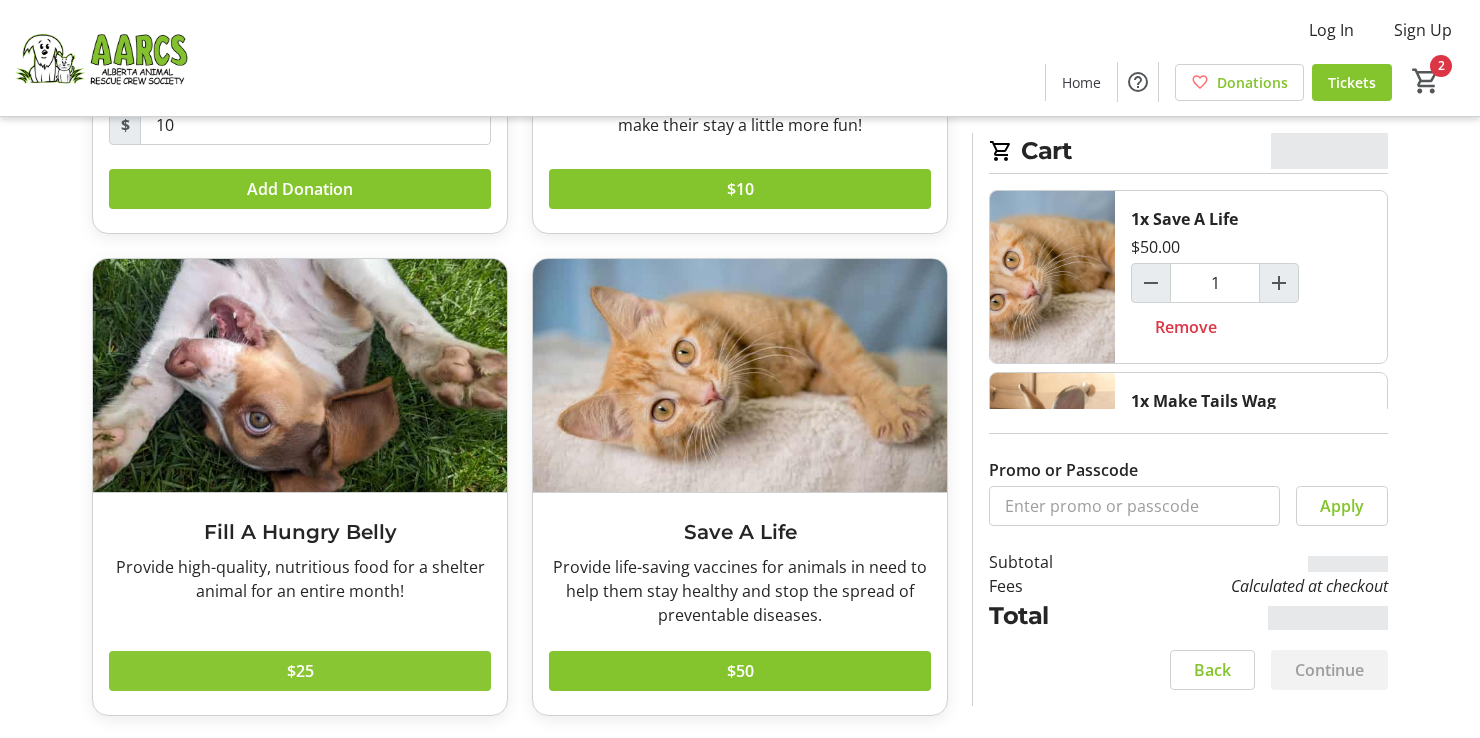 click 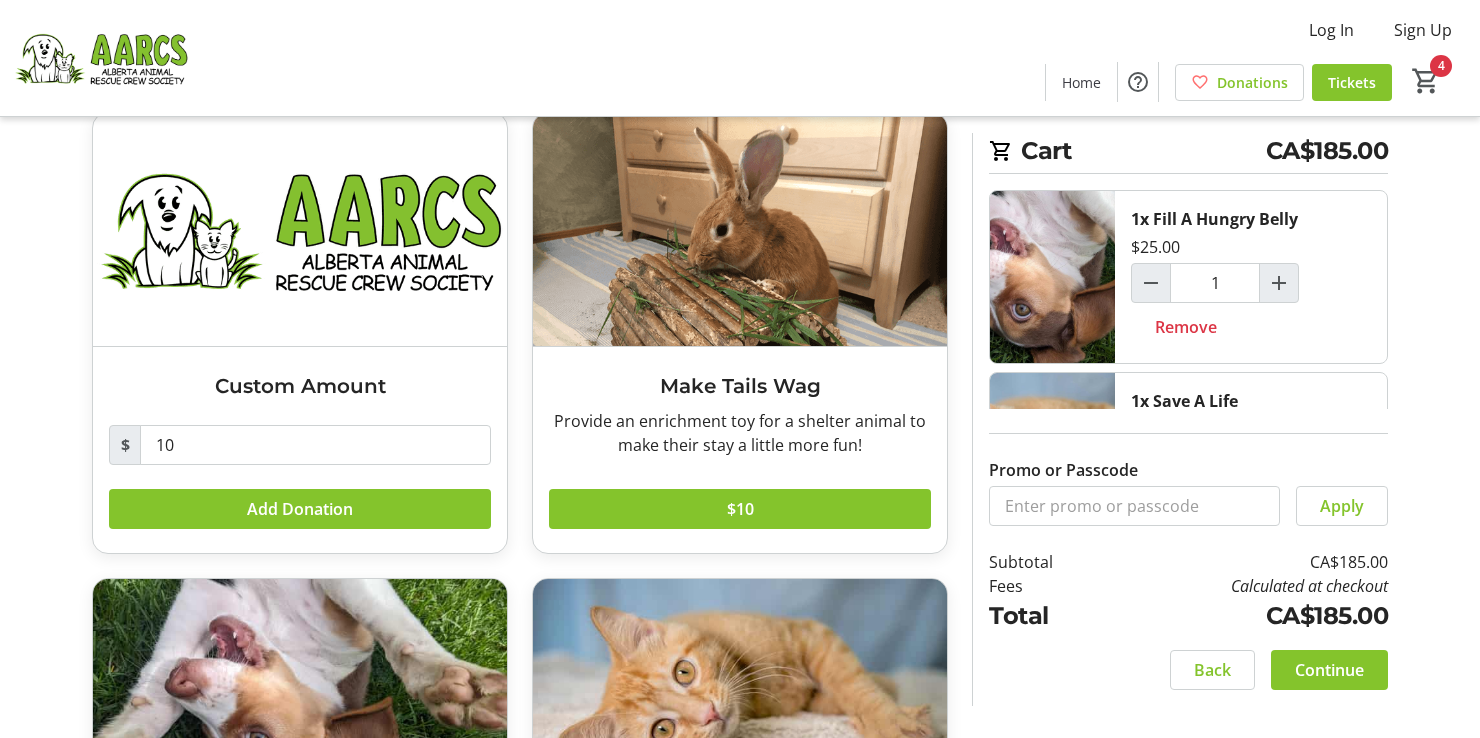 scroll, scrollTop: 273, scrollLeft: 0, axis: vertical 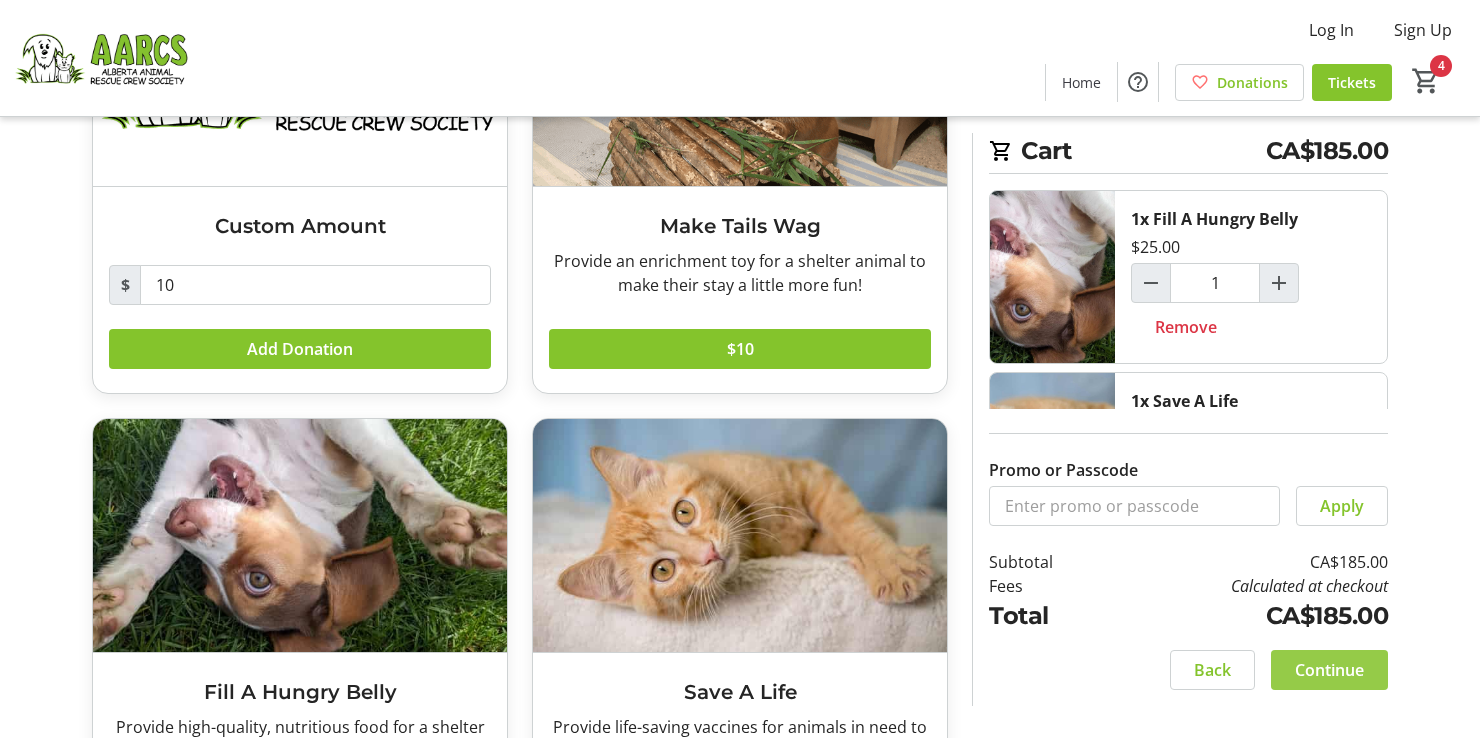 click on "Continue" 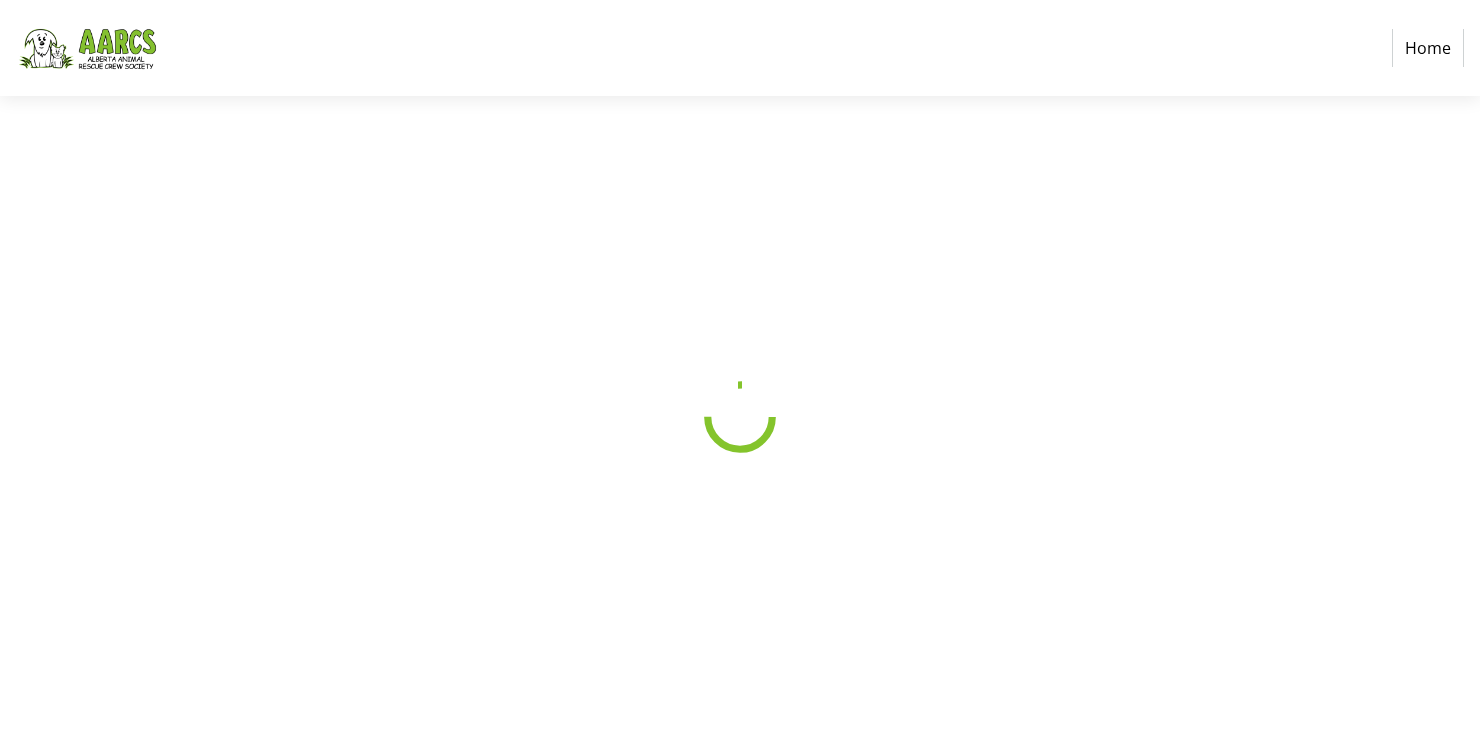 scroll, scrollTop: 0, scrollLeft: 0, axis: both 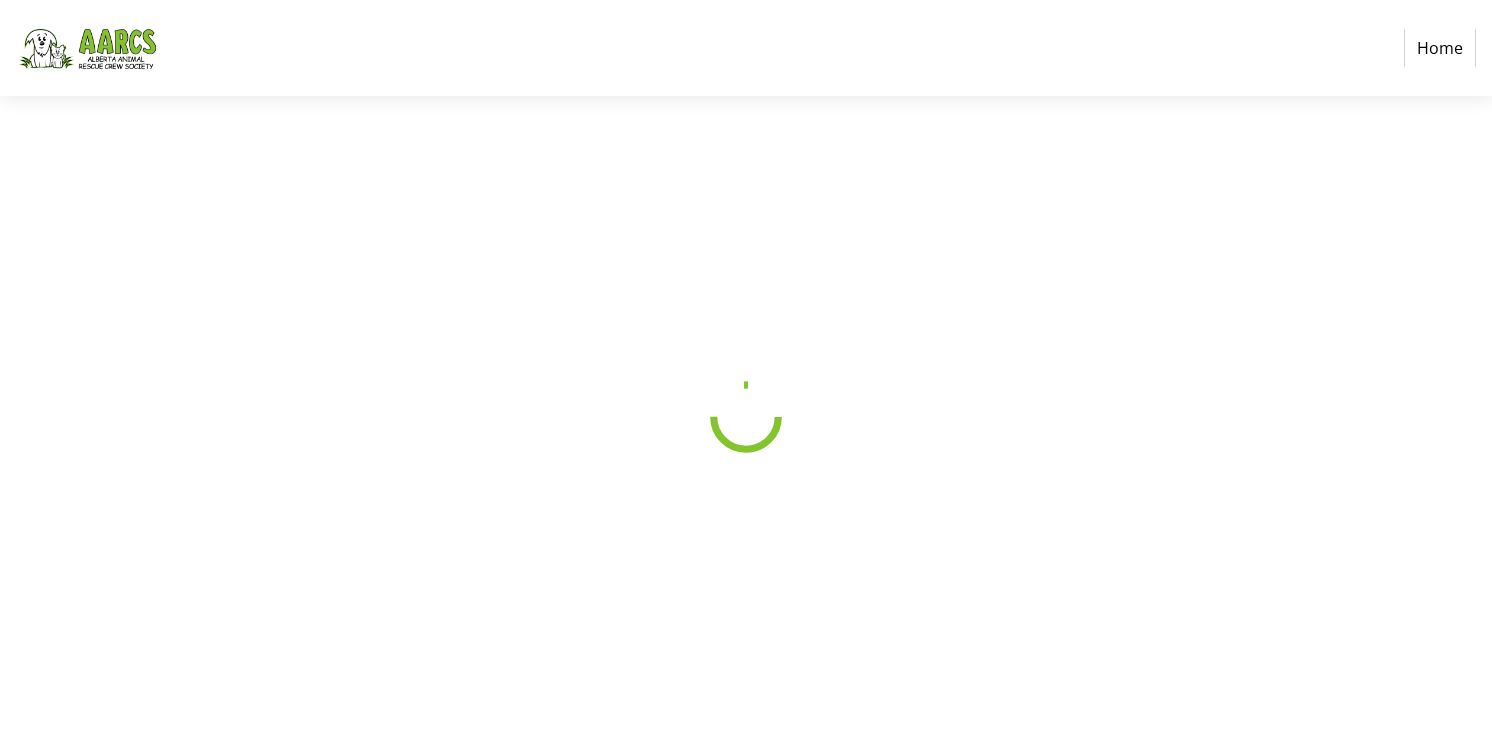select on "CA" 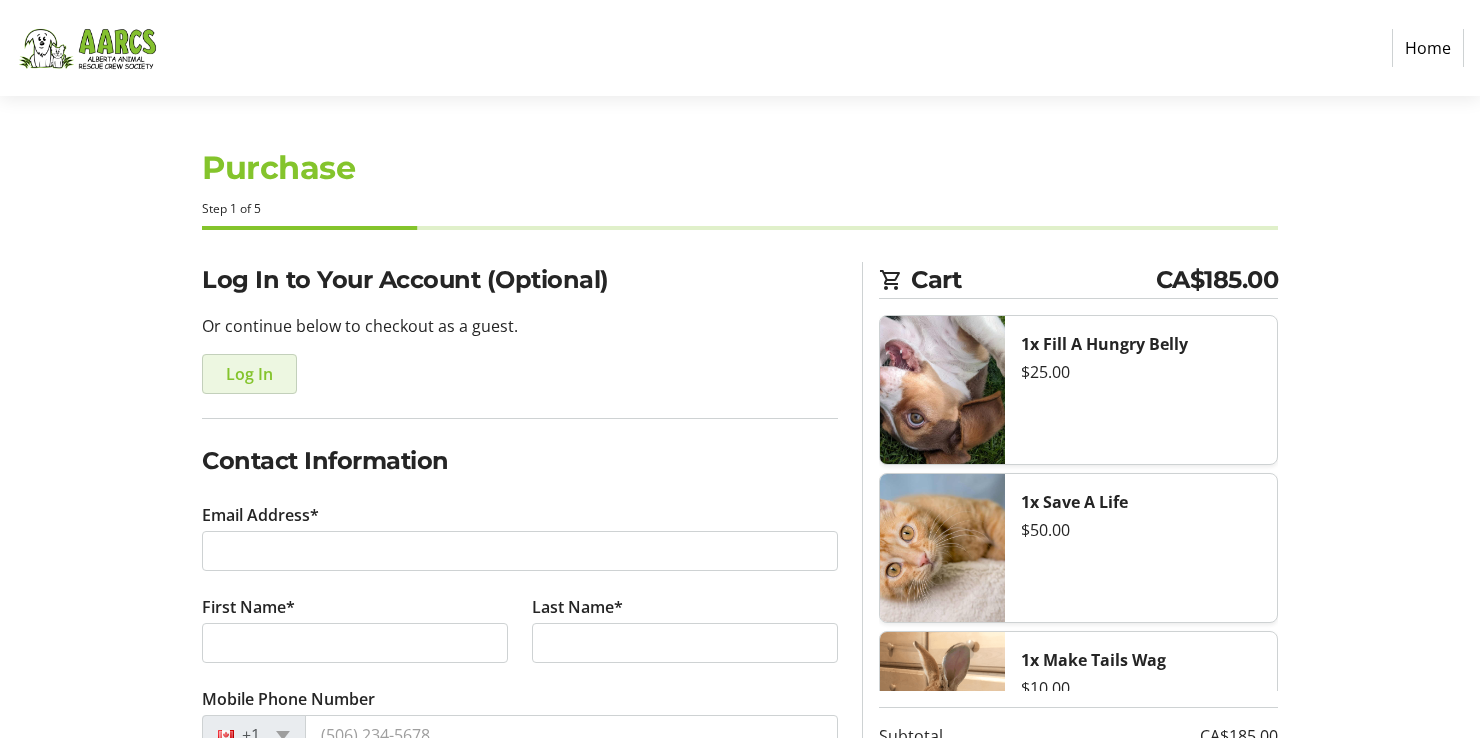 click on "Log In" 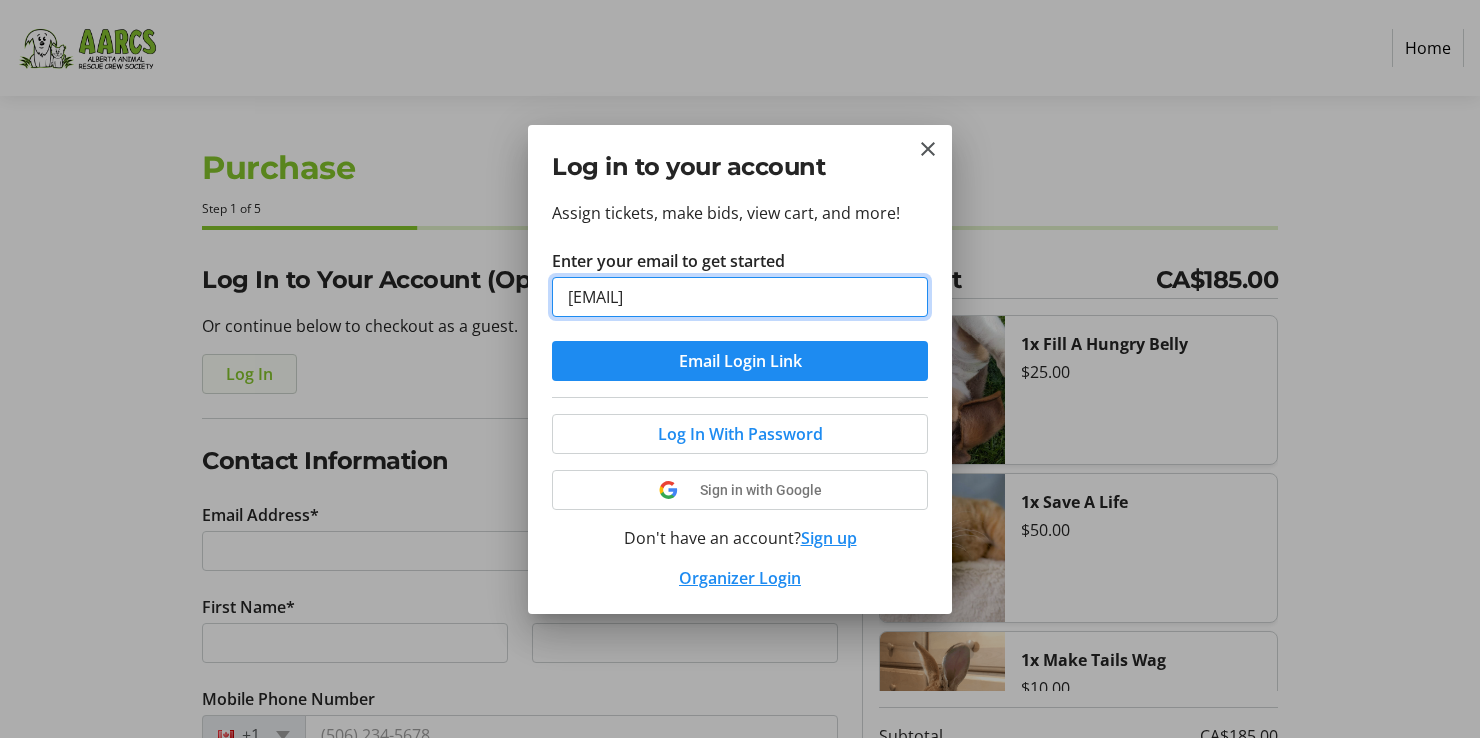 type on "[EMAIL]" 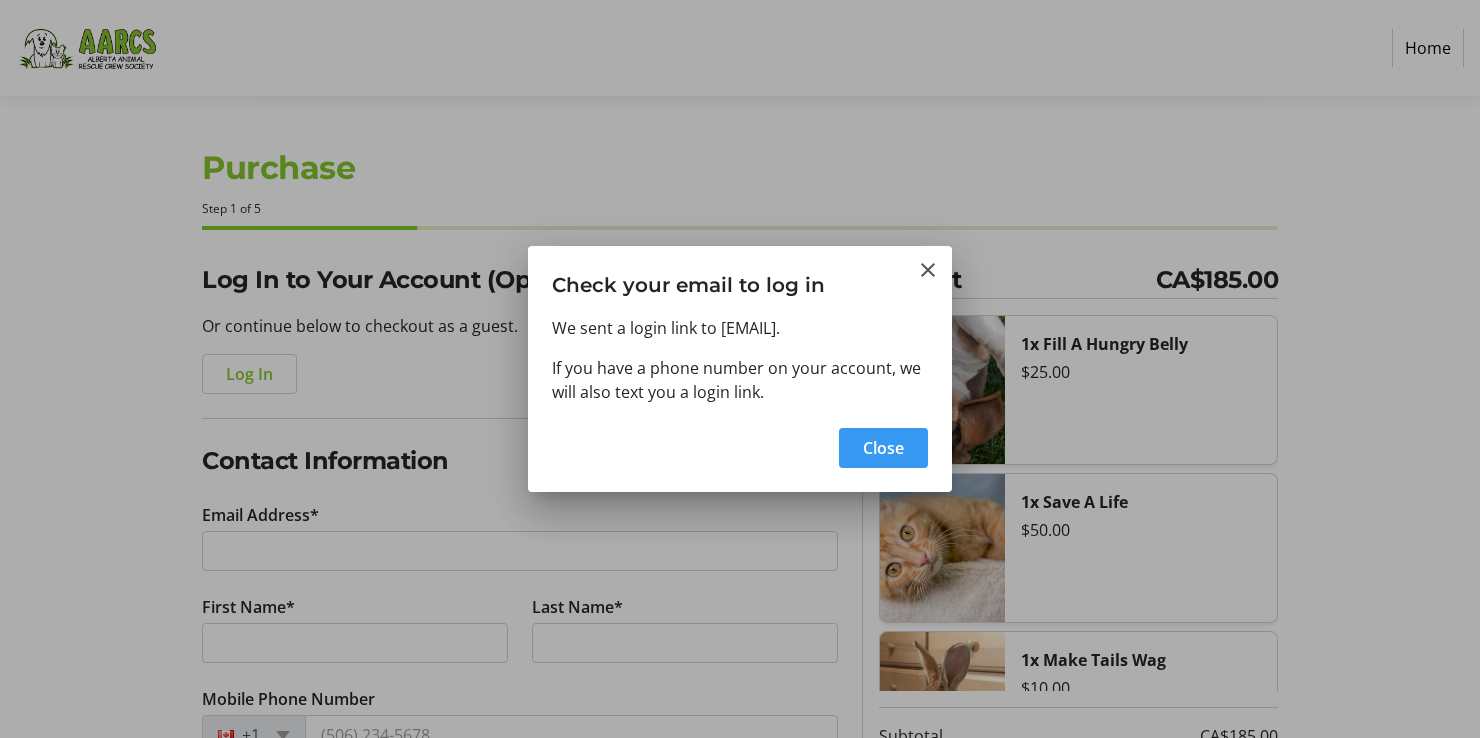 click on "Close" at bounding box center (883, 448) 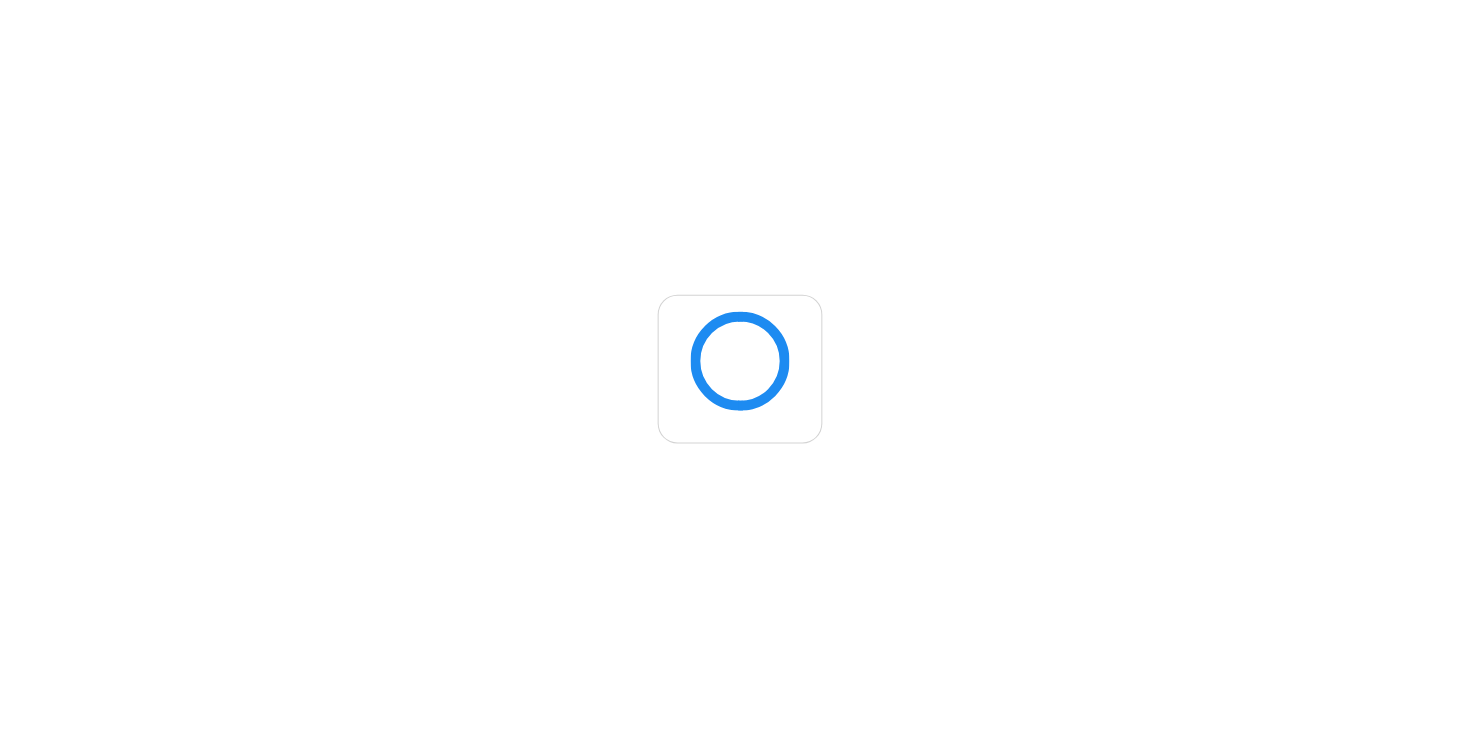 scroll, scrollTop: 0, scrollLeft: 0, axis: both 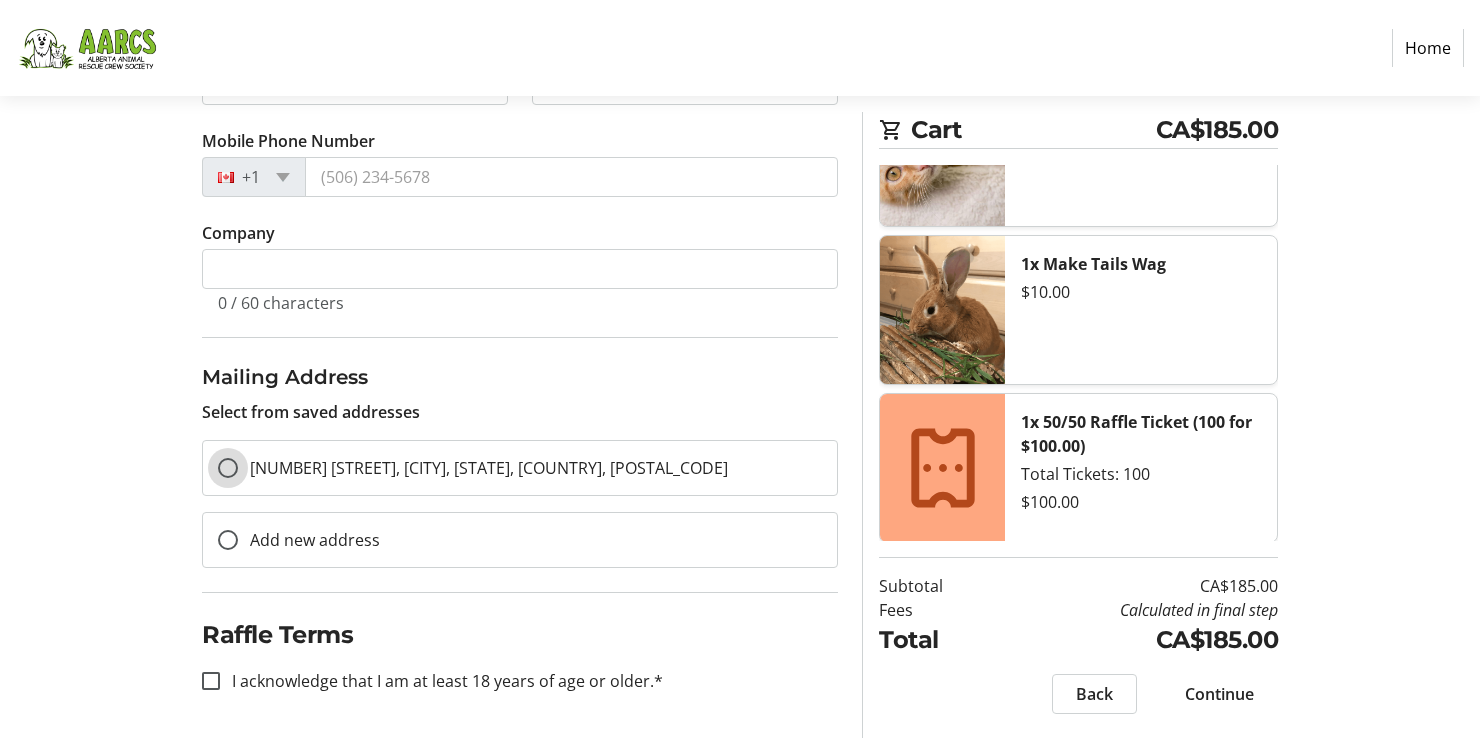 click on "[NUMBER] [STREET], [CITY], [STATE], [COUNTRY], [POSTAL_CODE]" at bounding box center [228, 468] 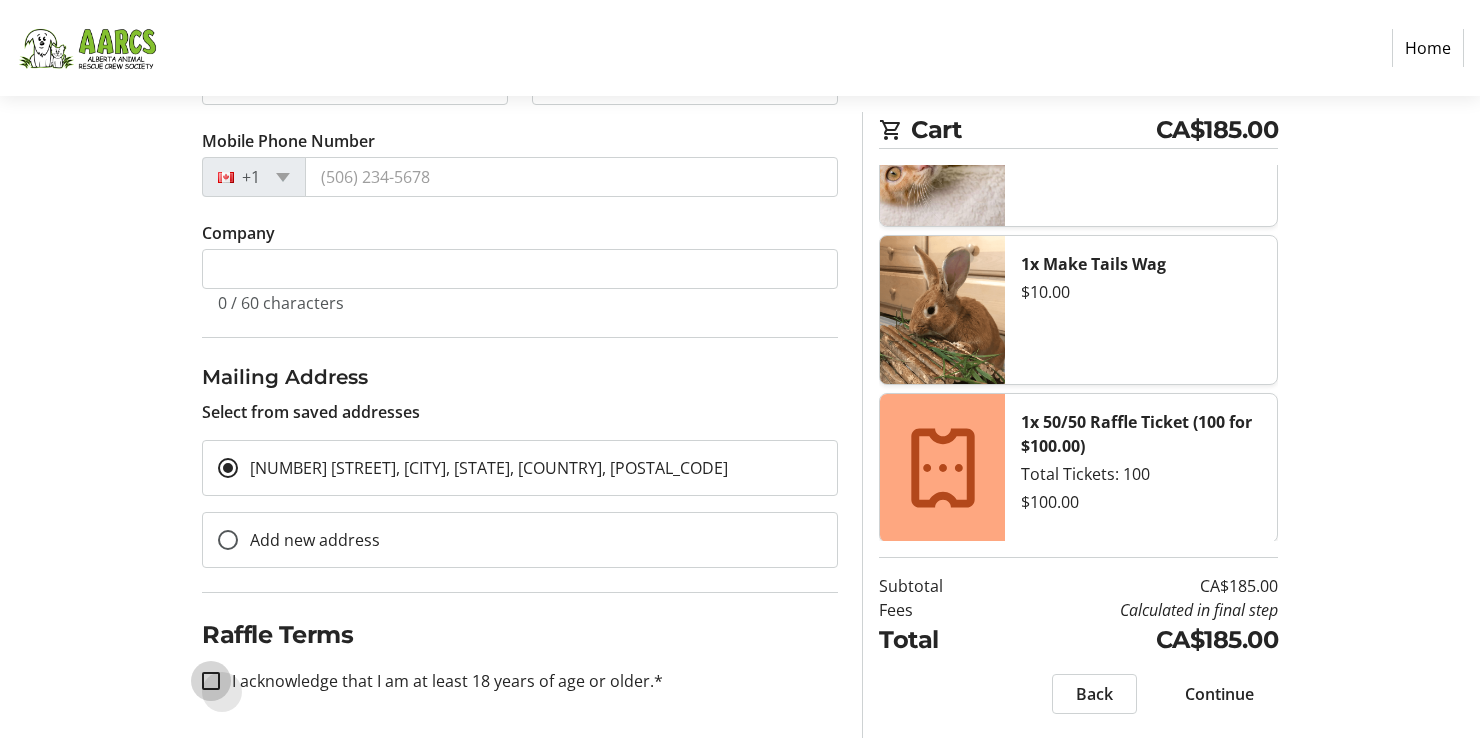 click on "I acknowledge that I am at least 18 years of age or older.*" at bounding box center [211, 681] 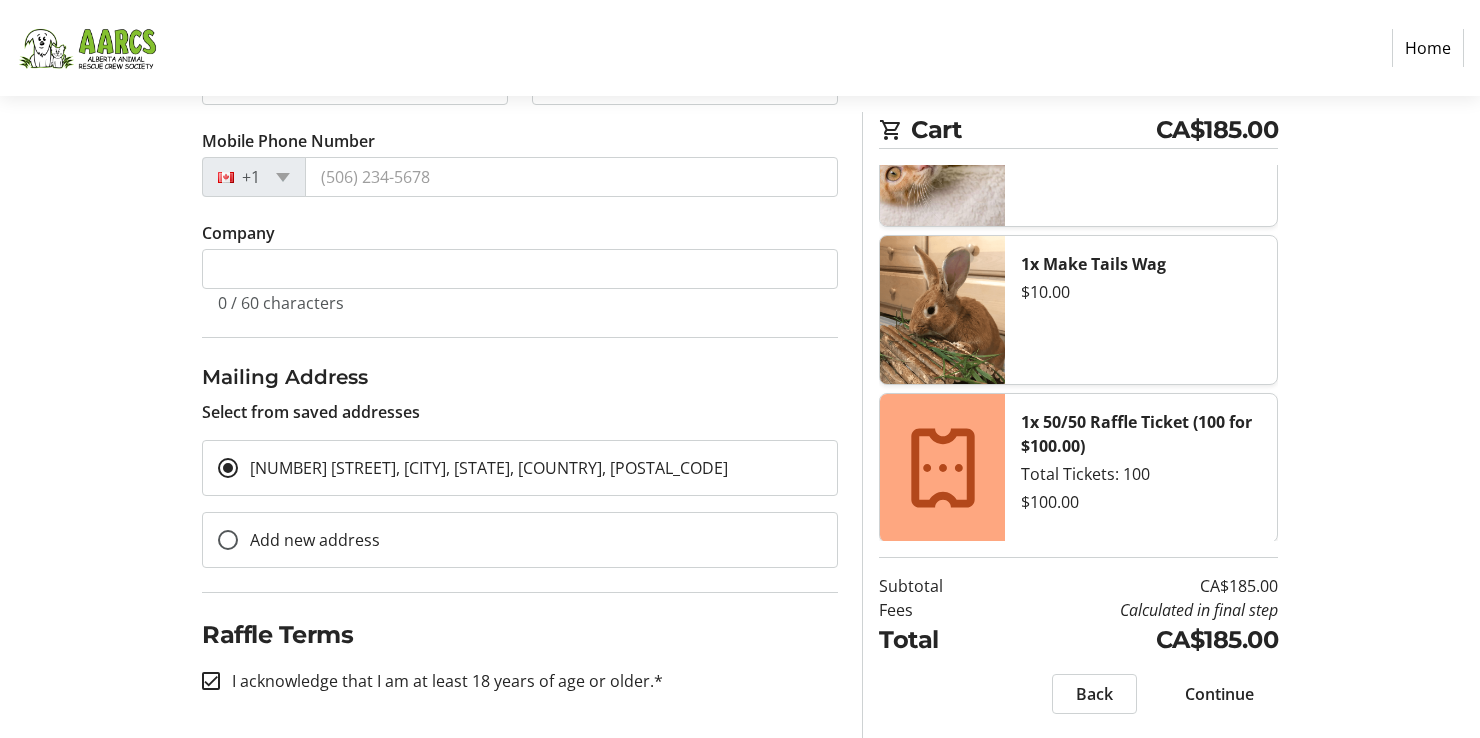 checkbox on "true" 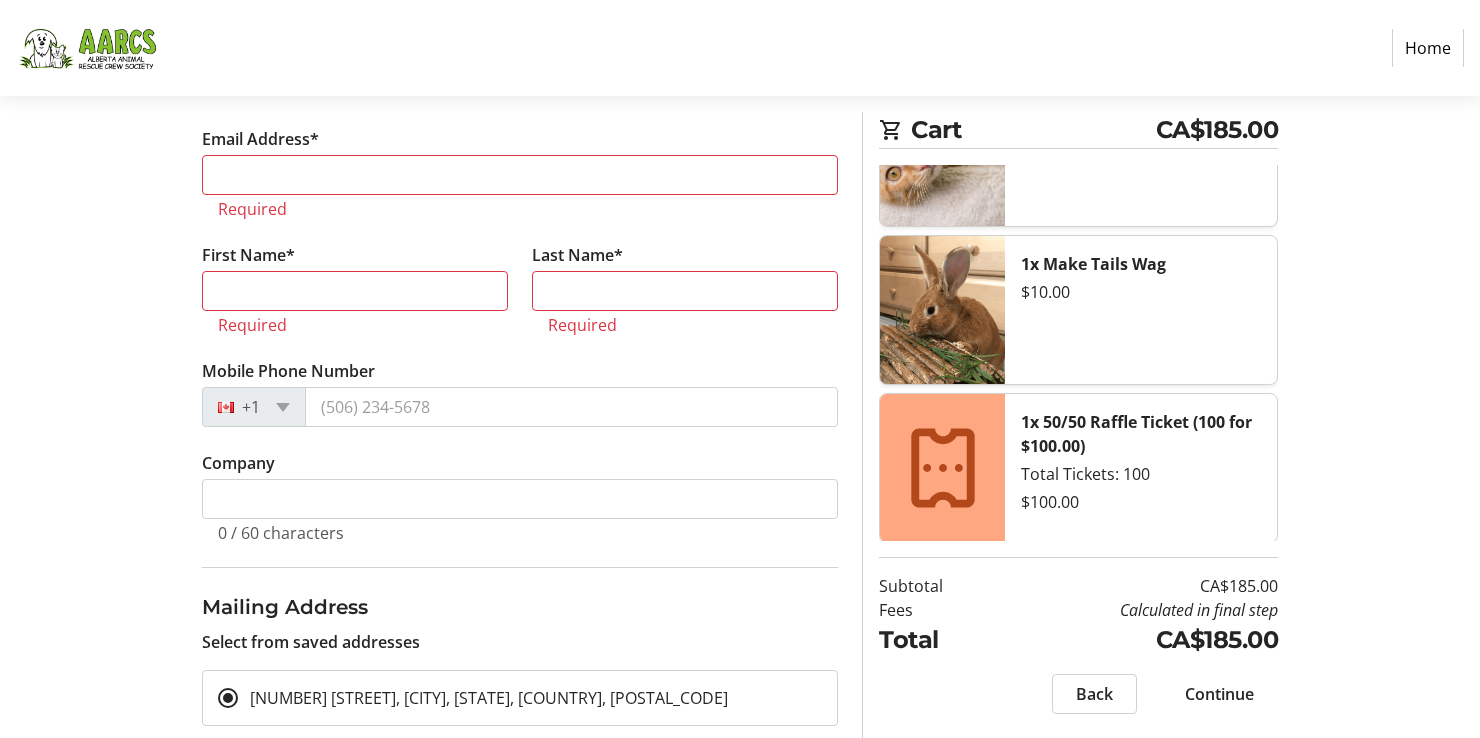 scroll, scrollTop: 374, scrollLeft: 0, axis: vertical 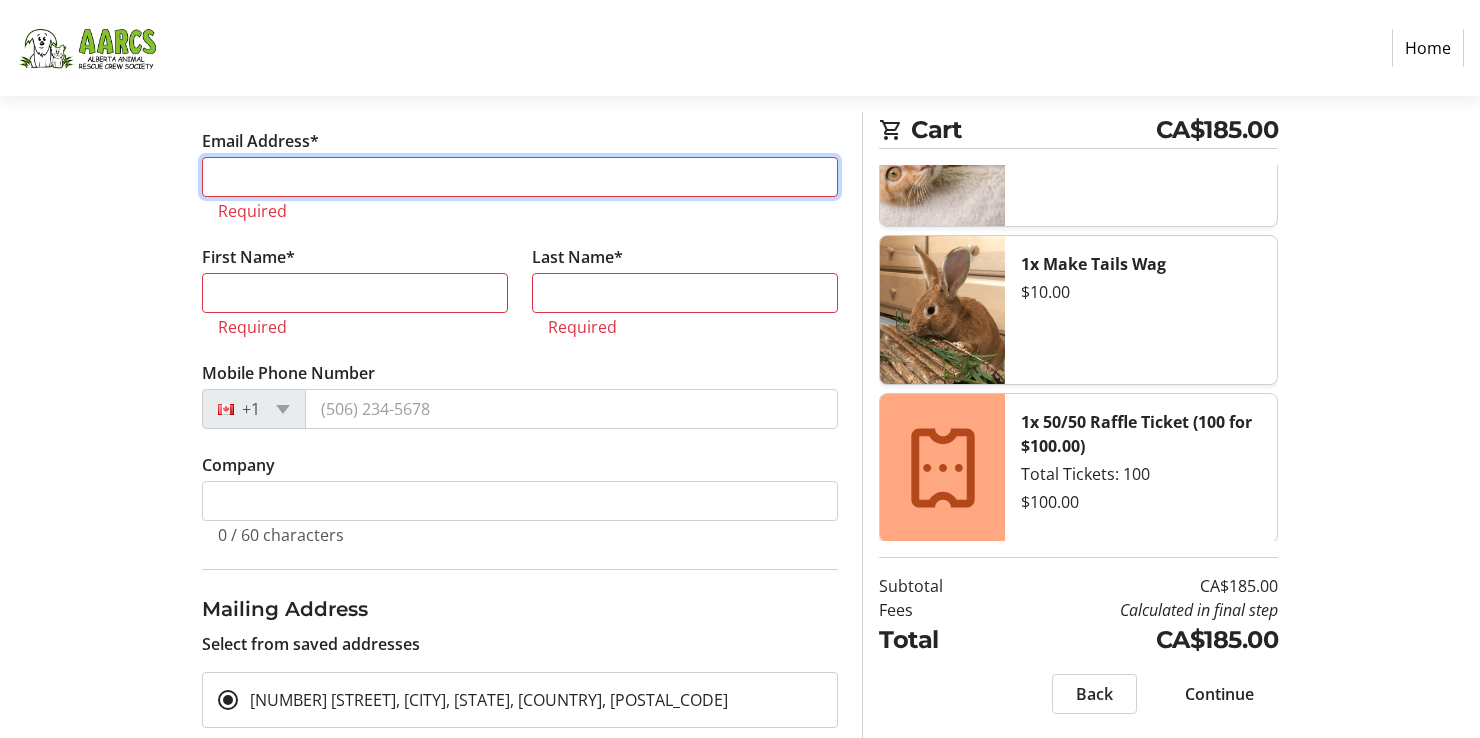 click on "Email Address*" at bounding box center (520, 177) 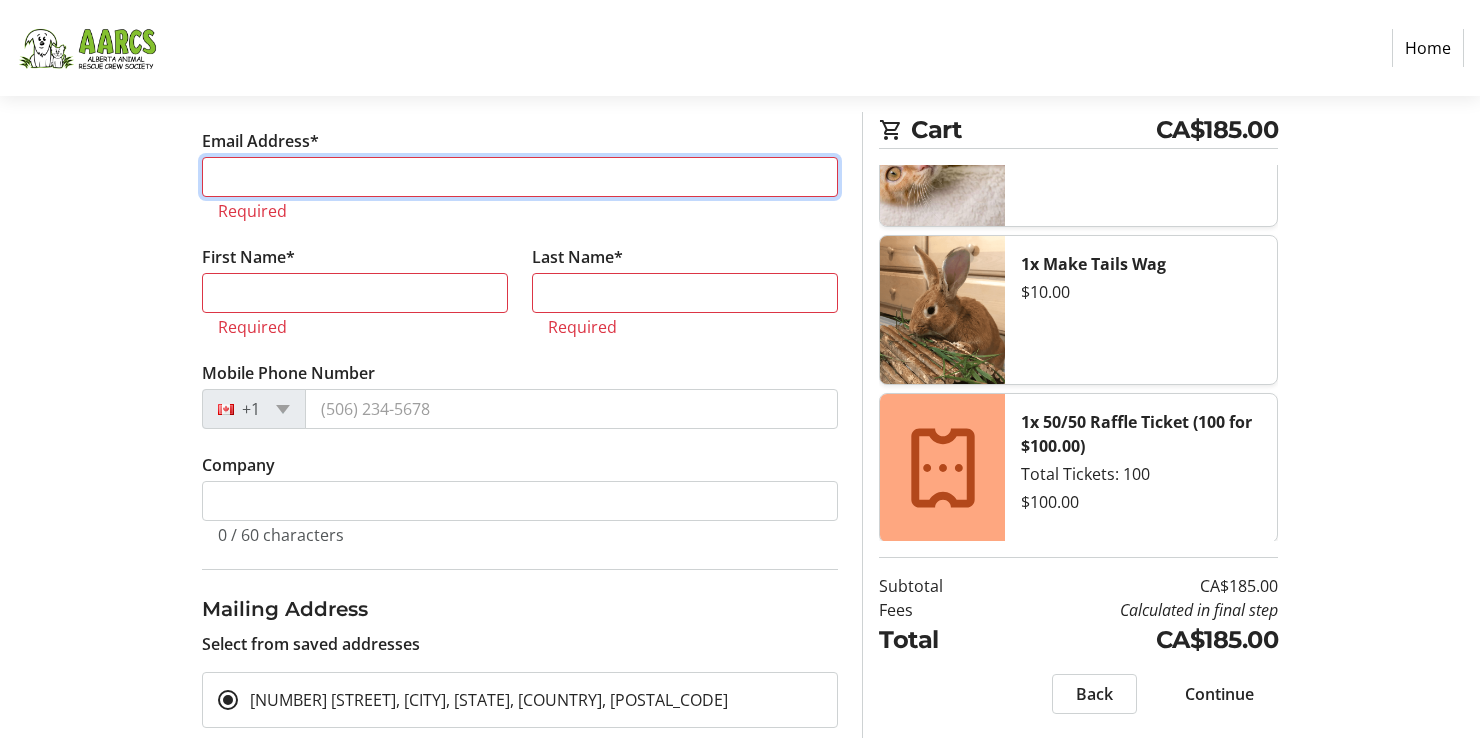 type on "[EMAIL]" 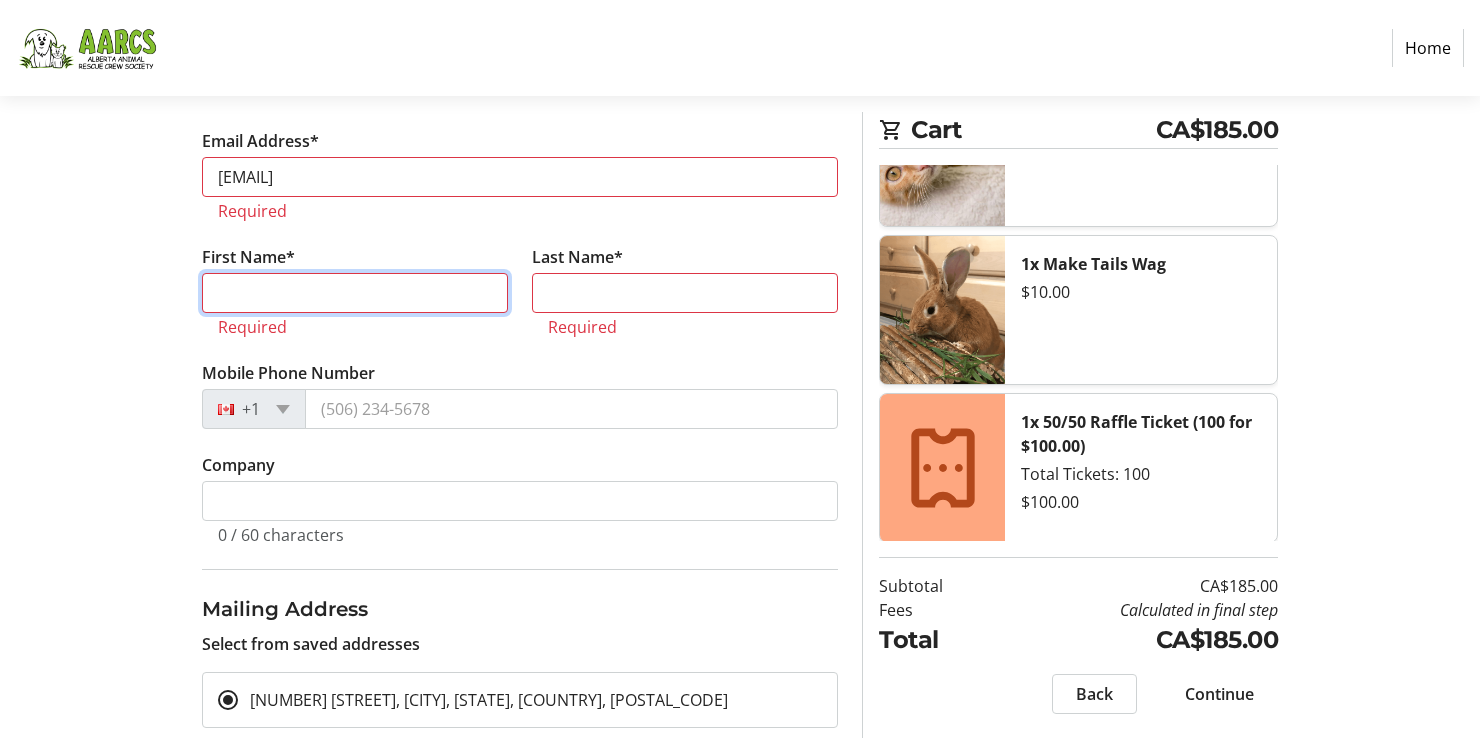 type on "[FIRST]" 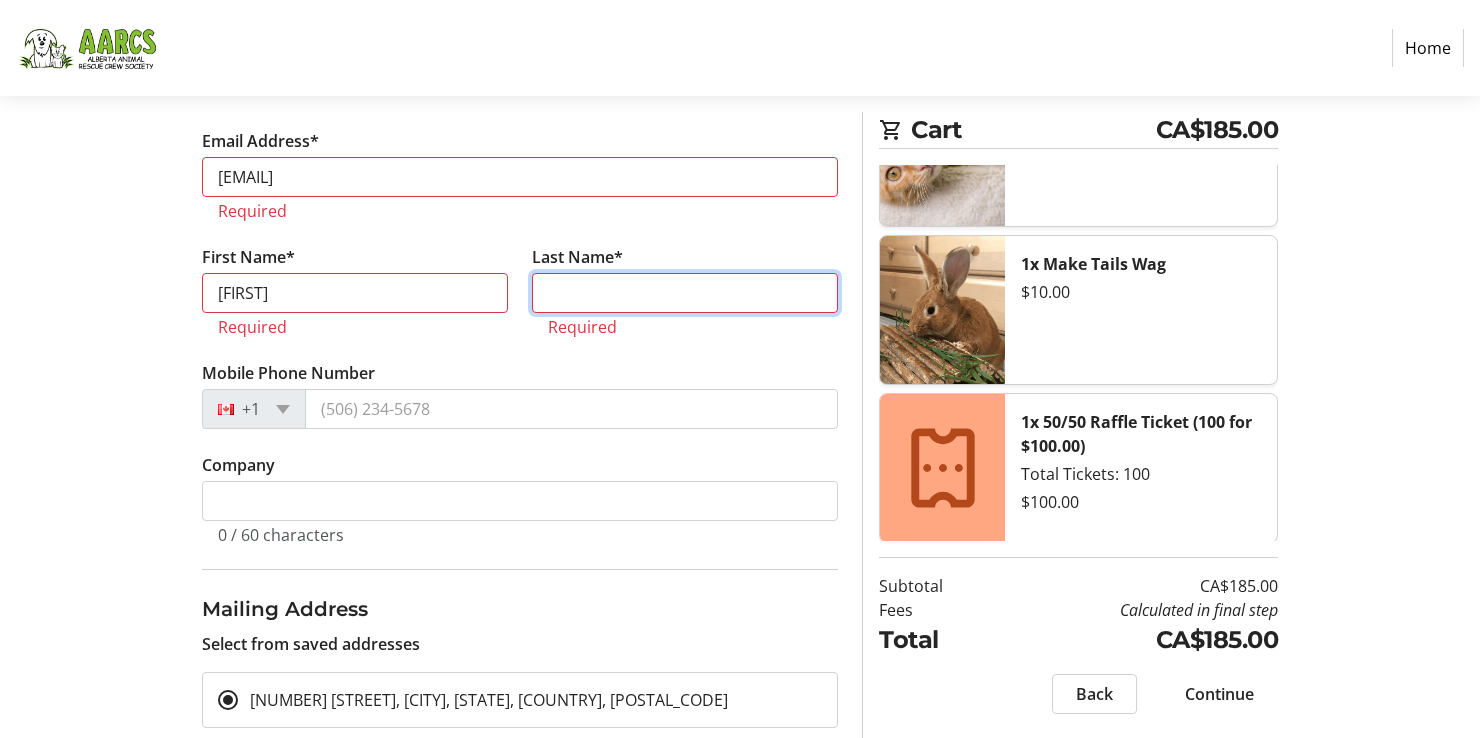 type on "[LAST]" 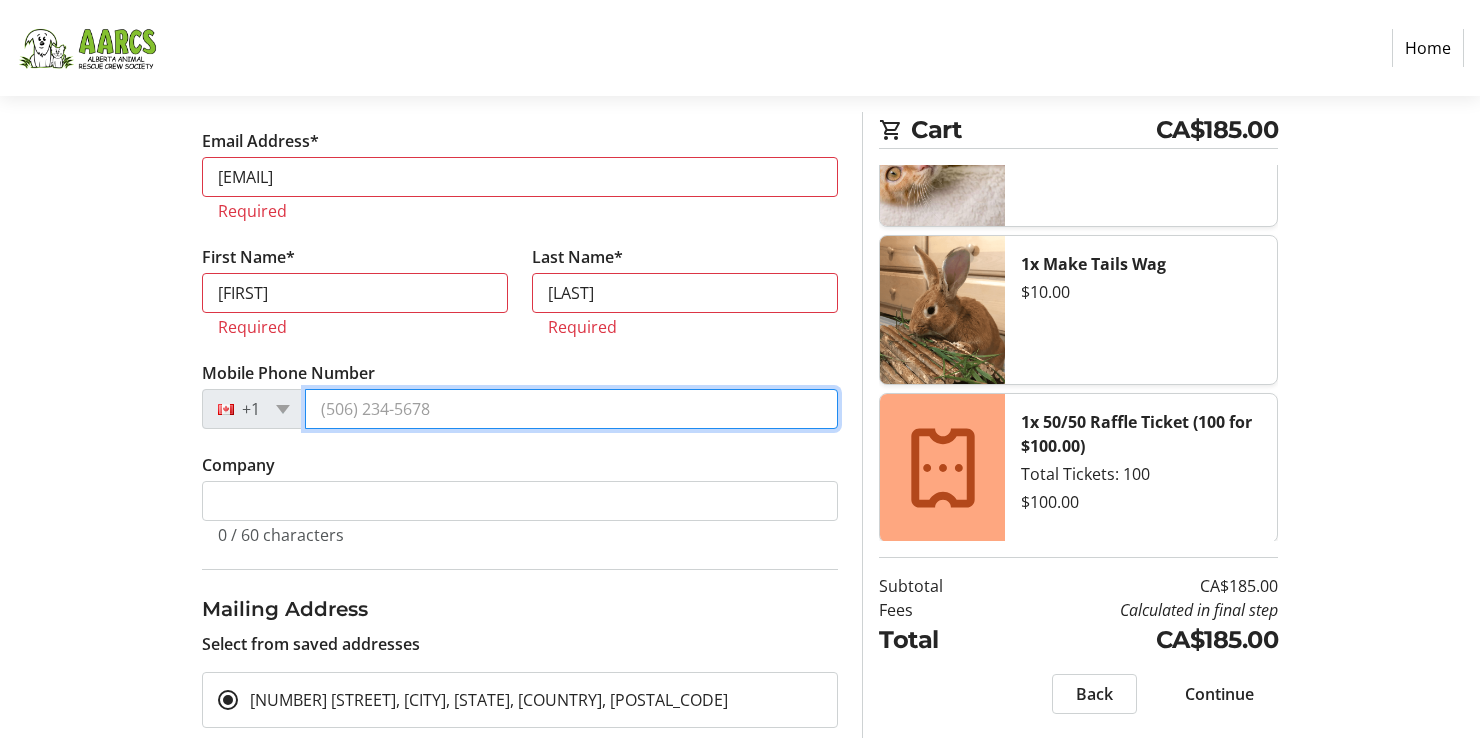 type on "([AREA_CODE]) [PHONE]" 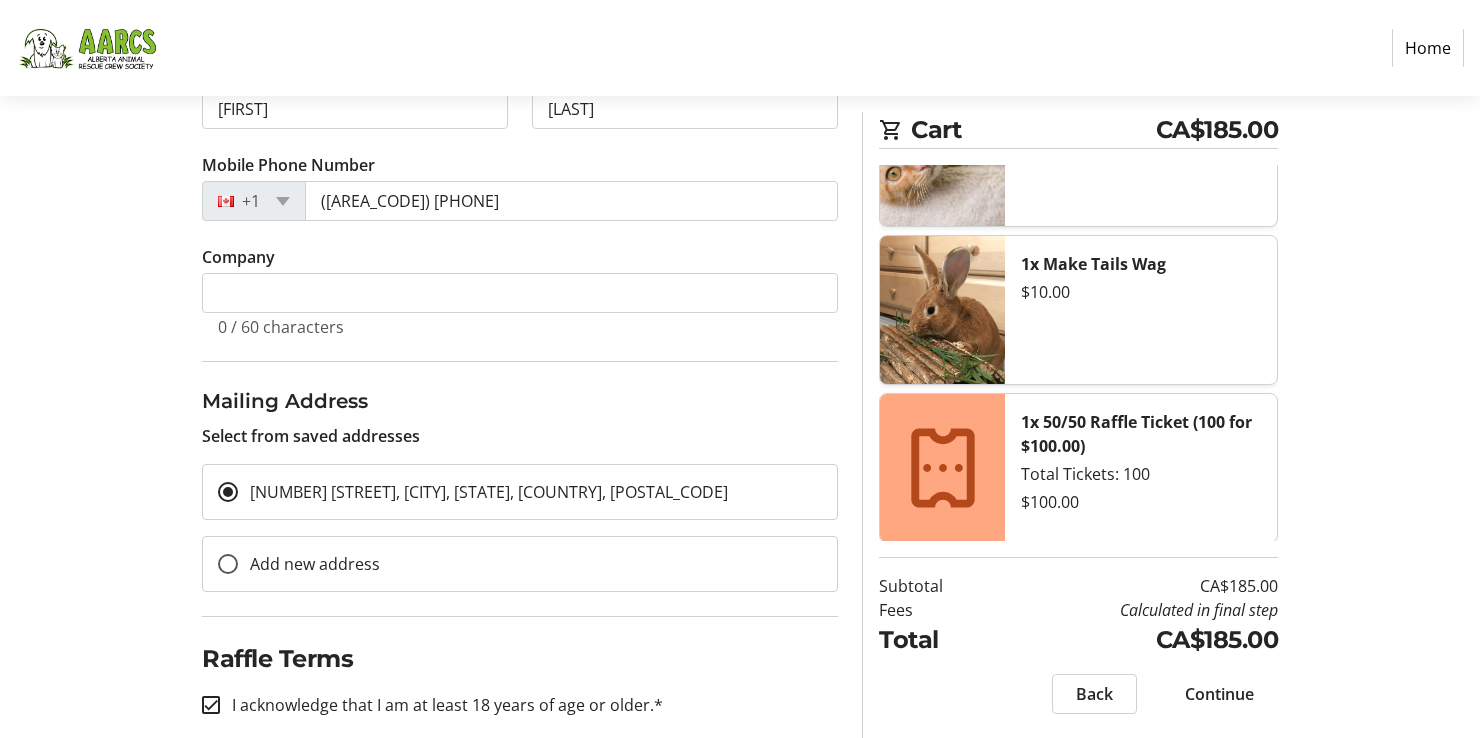 scroll, scrollTop: 558, scrollLeft: 0, axis: vertical 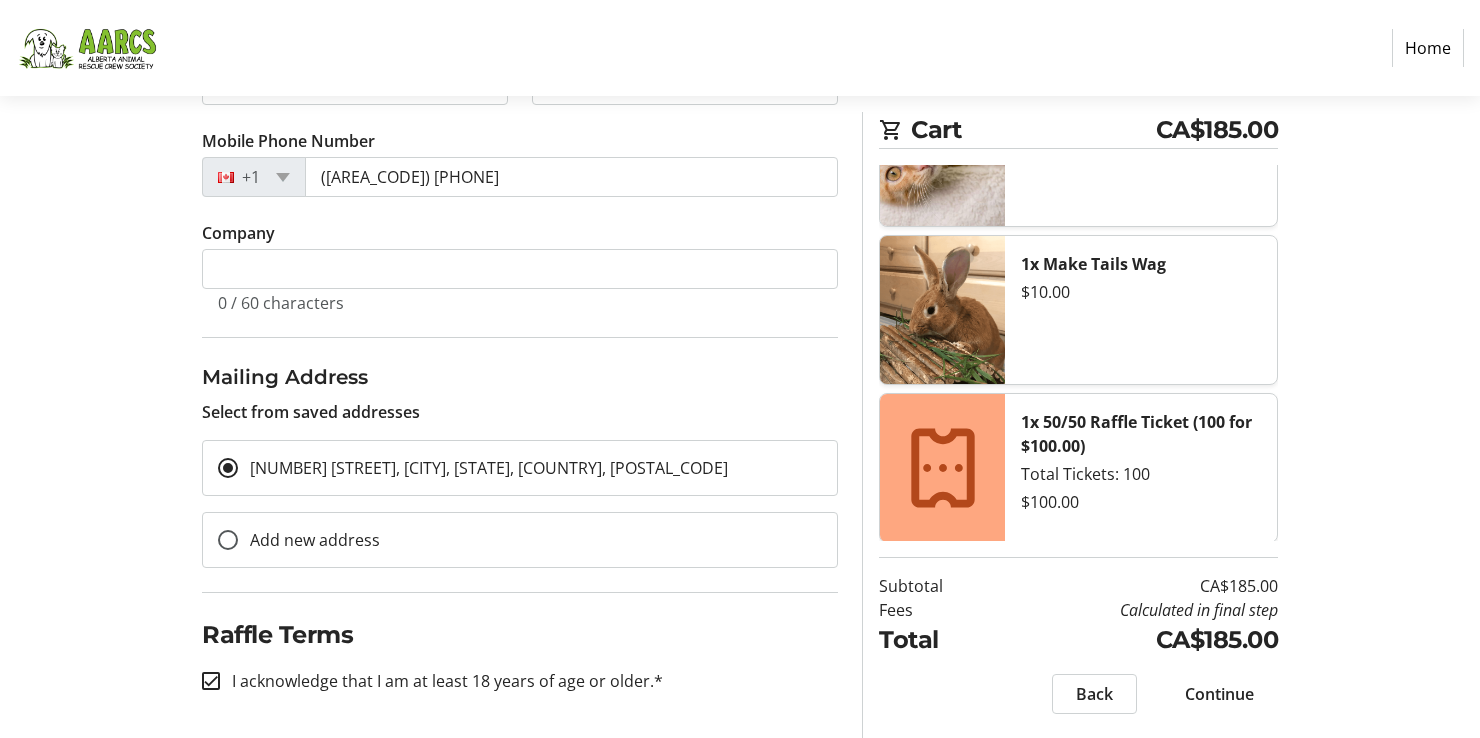 click on "Continue" 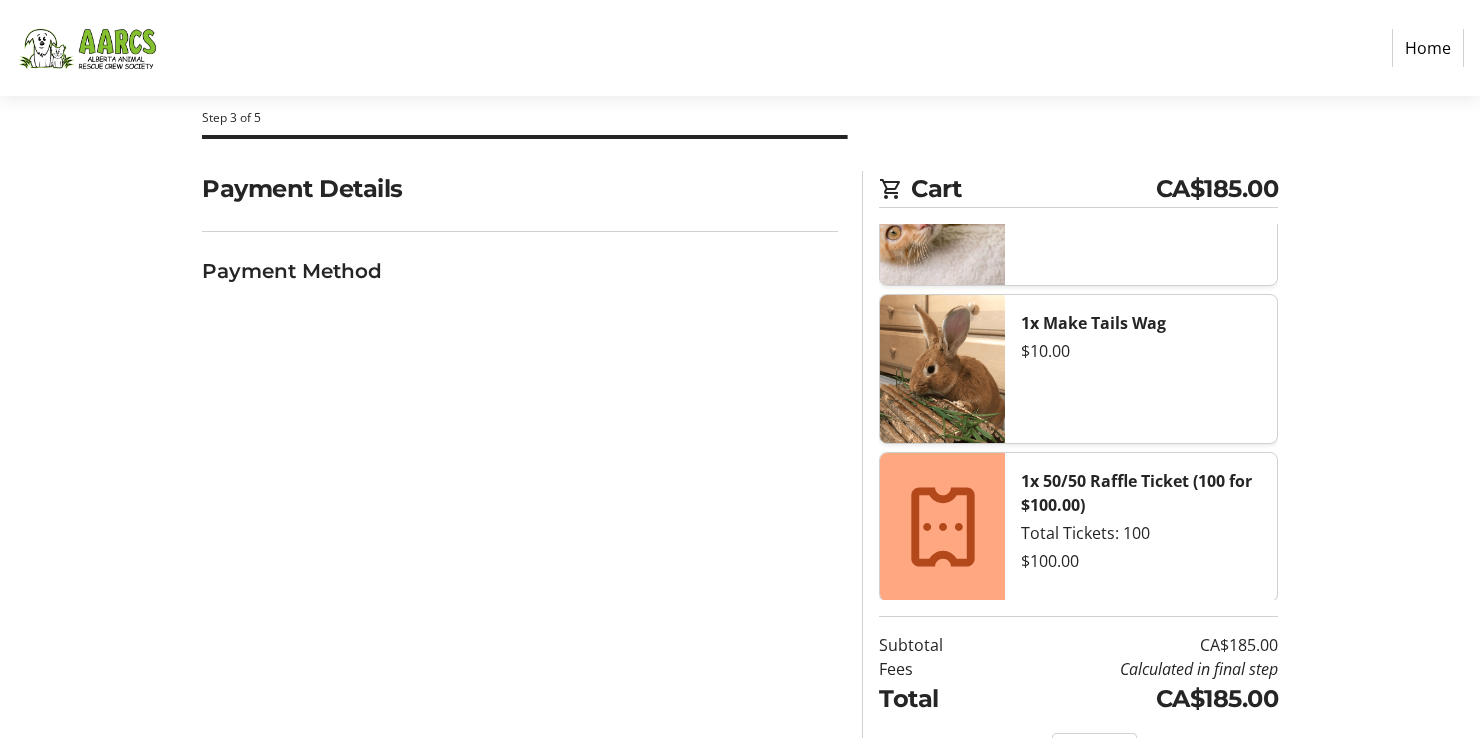 scroll, scrollTop: 0, scrollLeft: 0, axis: both 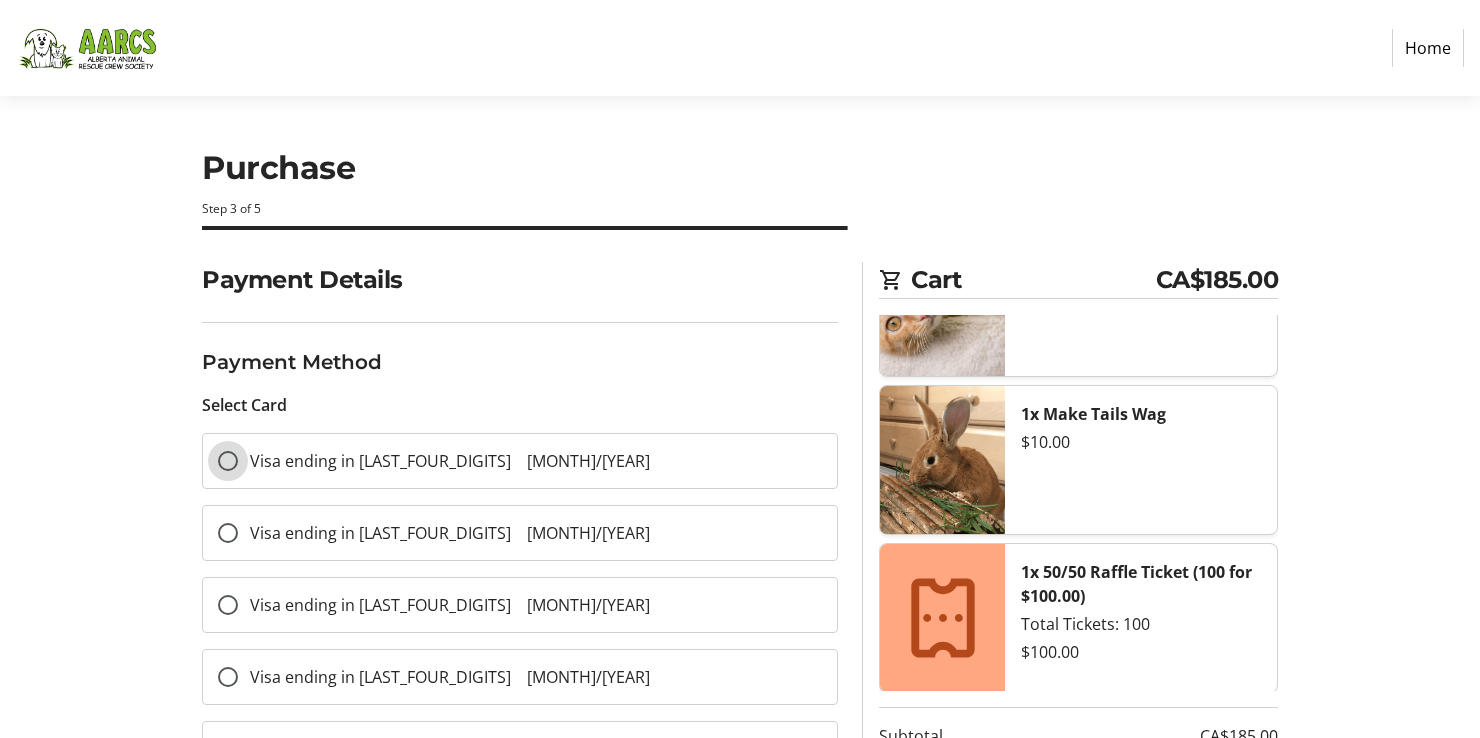 click on "Visa ending in [LAST_FOUR_DIGITS]   [MONTH]/[YEAR]" at bounding box center [228, 461] 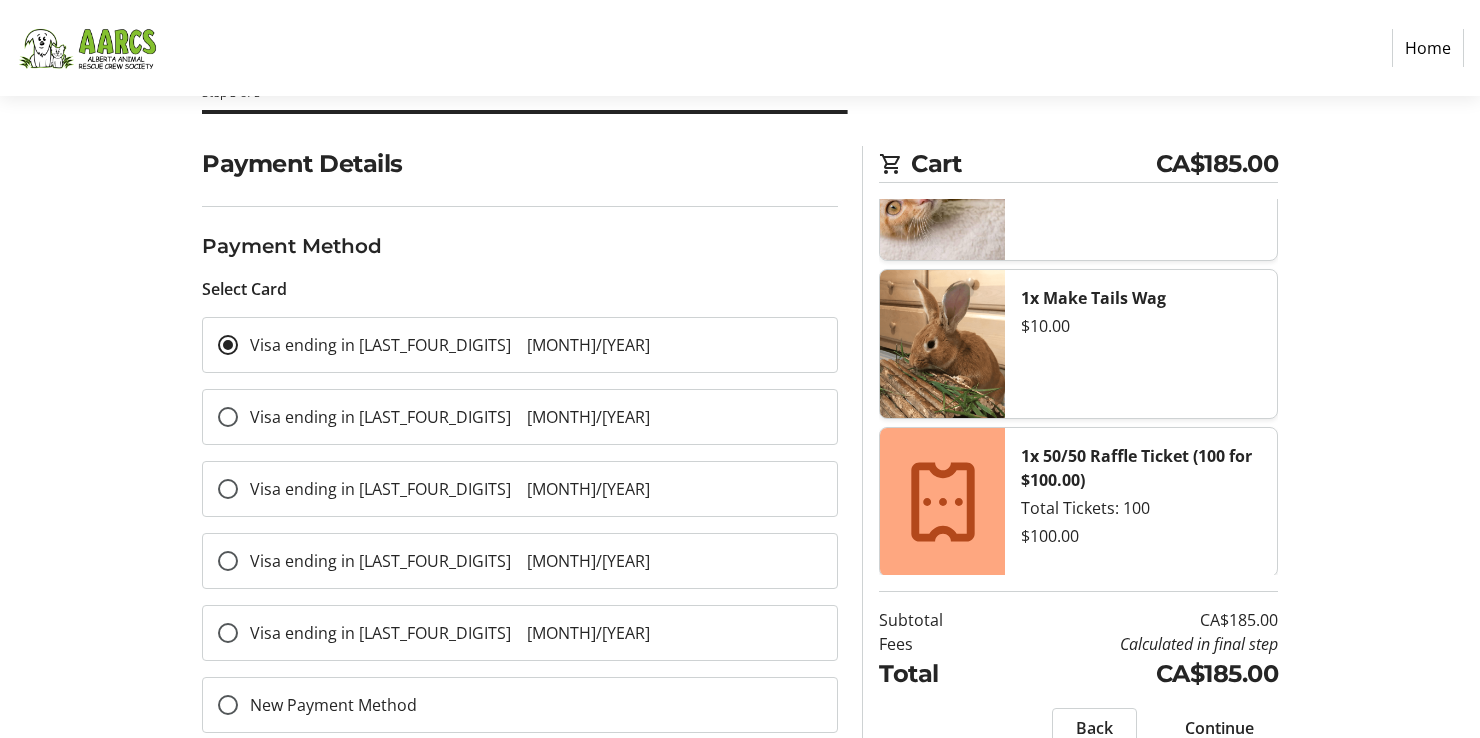 scroll, scrollTop: 150, scrollLeft: 0, axis: vertical 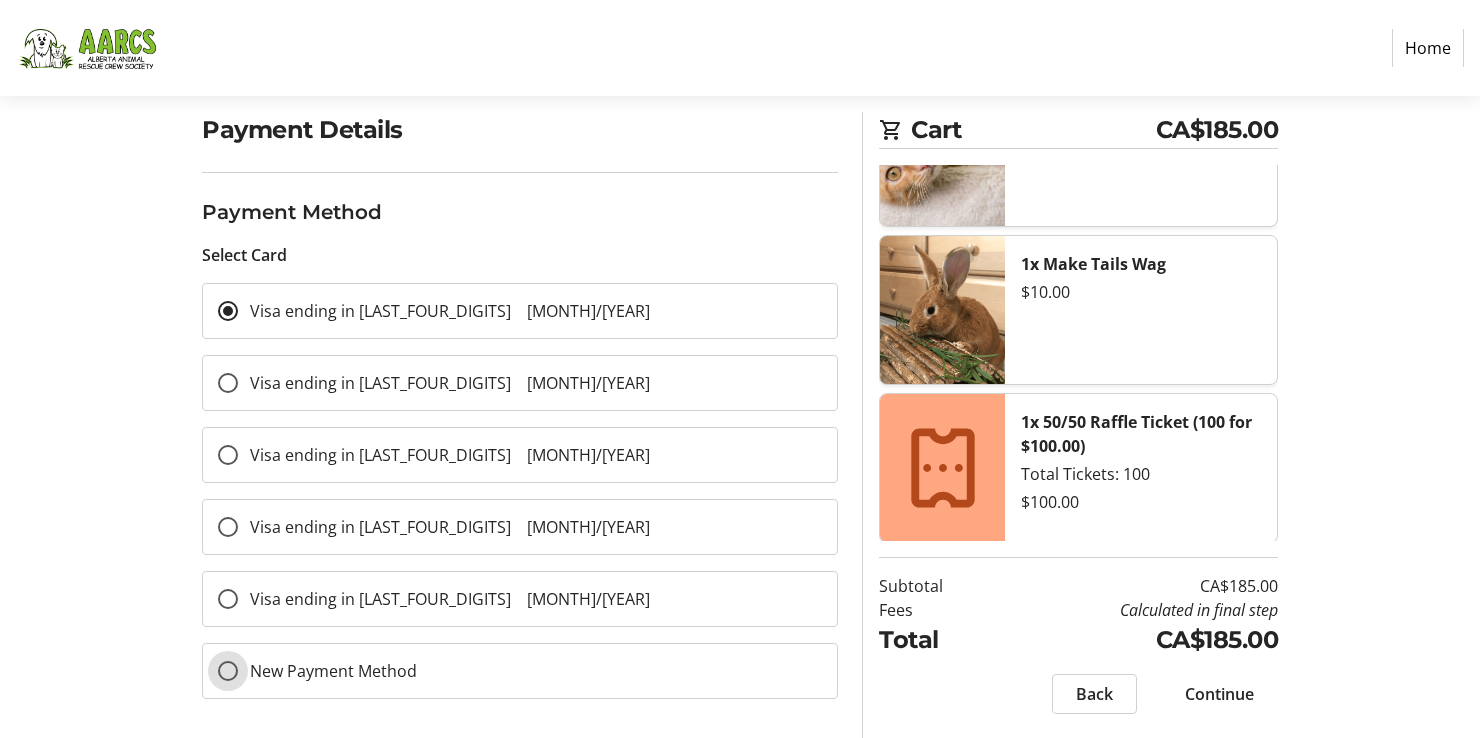 radio on "false" 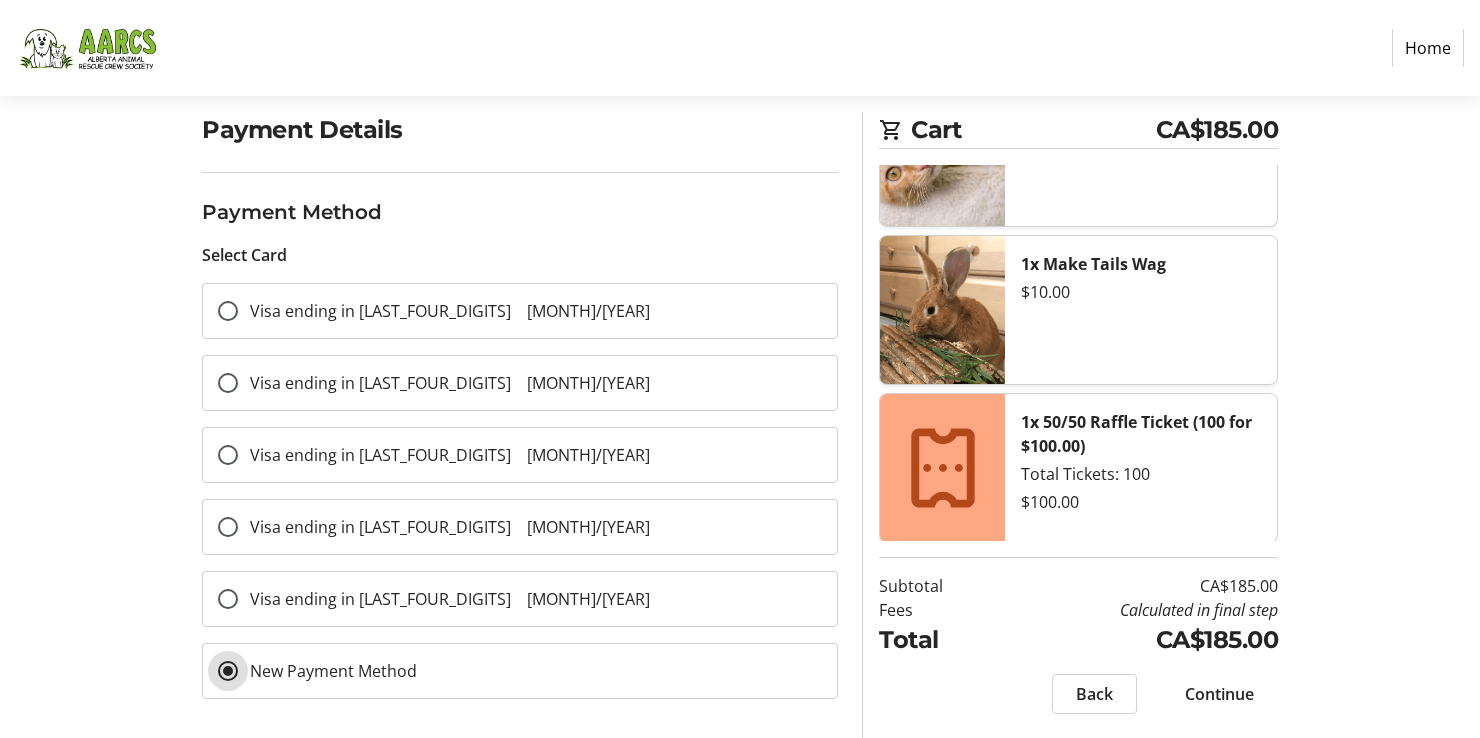 scroll, scrollTop: 0, scrollLeft: 0, axis: both 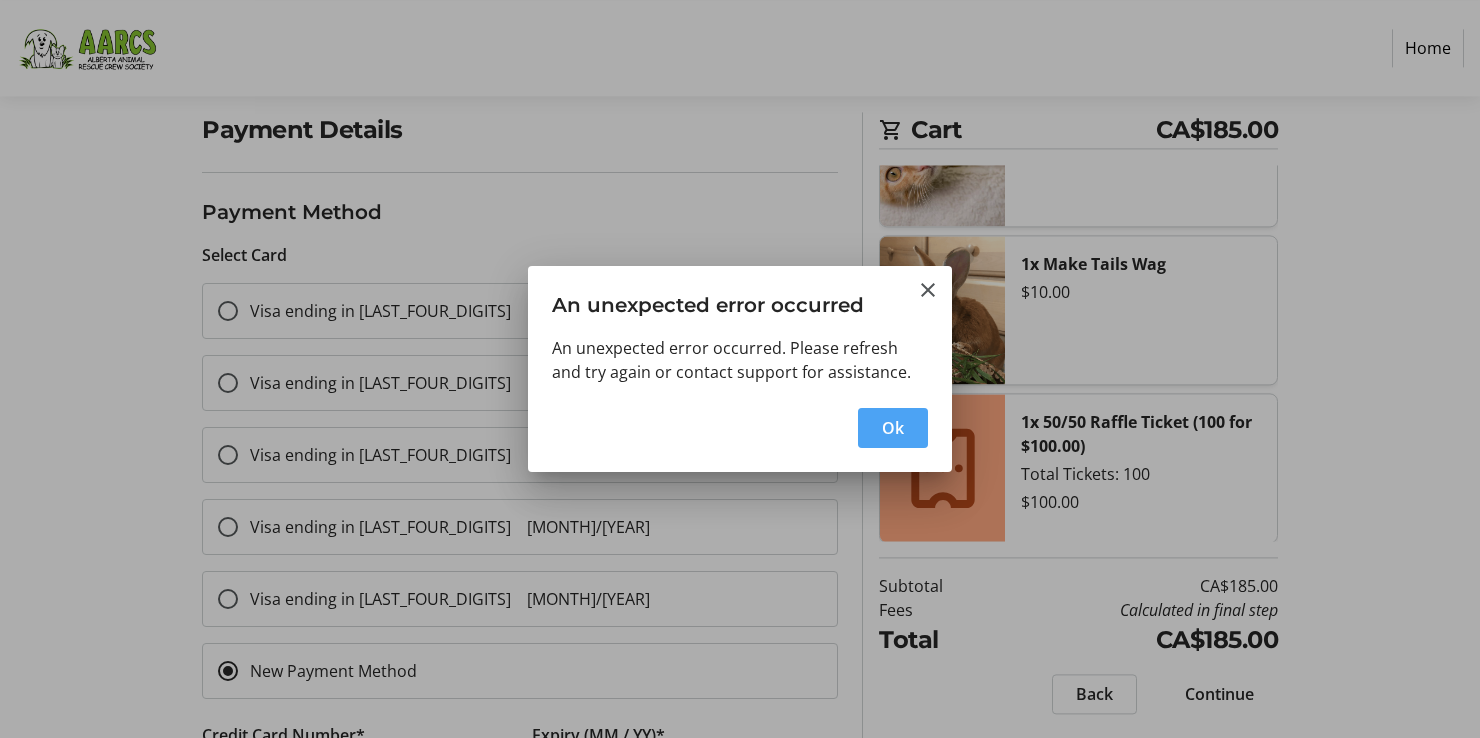 click on "Ok" at bounding box center (893, 428) 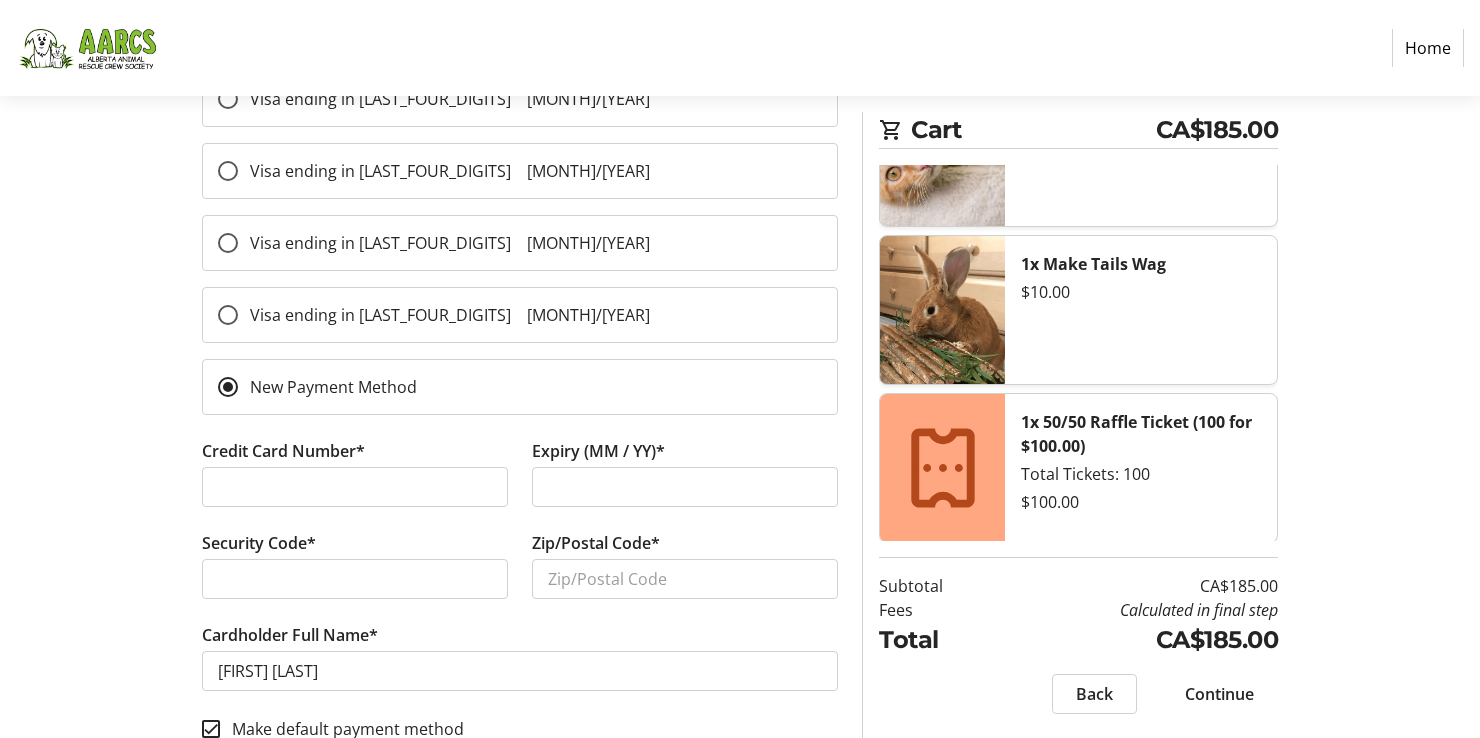 scroll, scrollTop: 456, scrollLeft: 0, axis: vertical 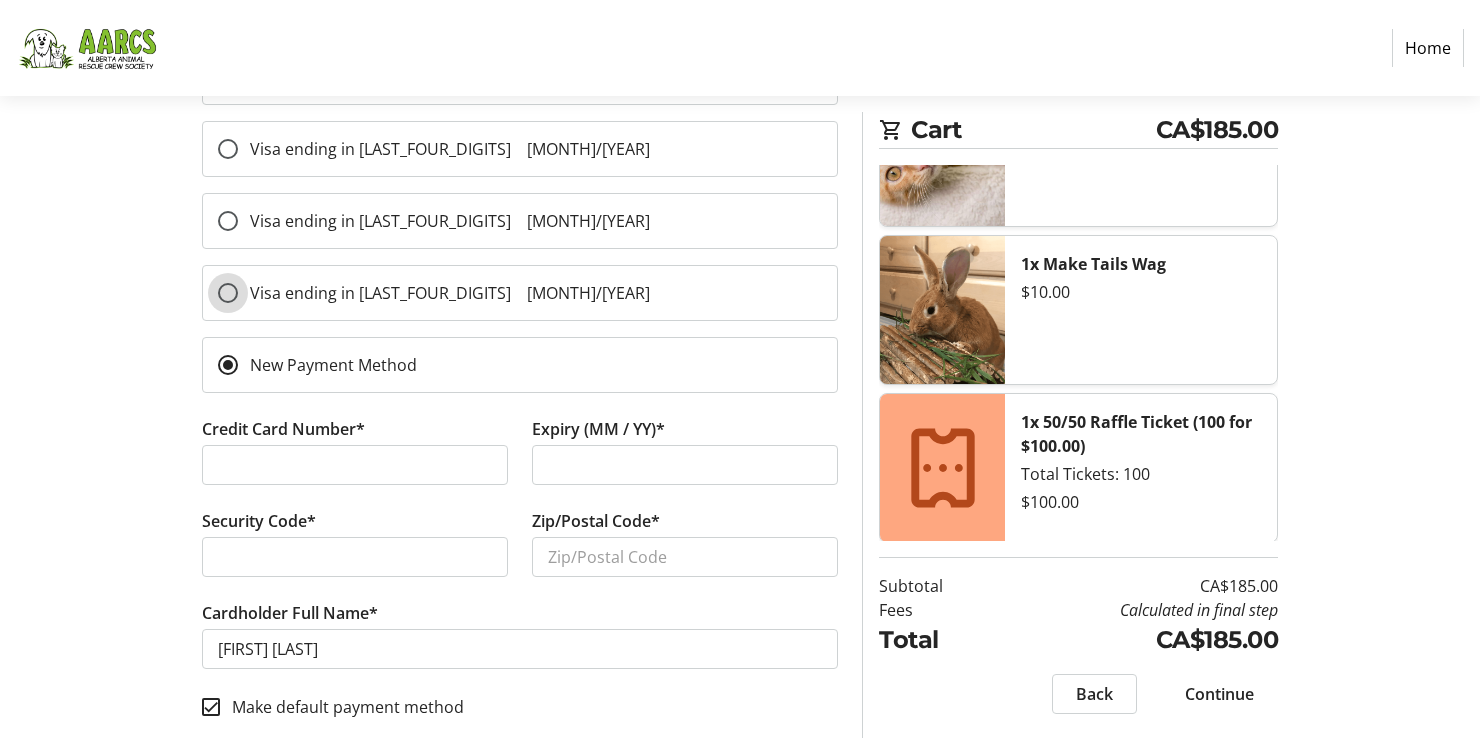 click on "Visa ending in [LAST_FOUR_DIGITS]   [MONTH]/[YEAR]" at bounding box center [228, 293] 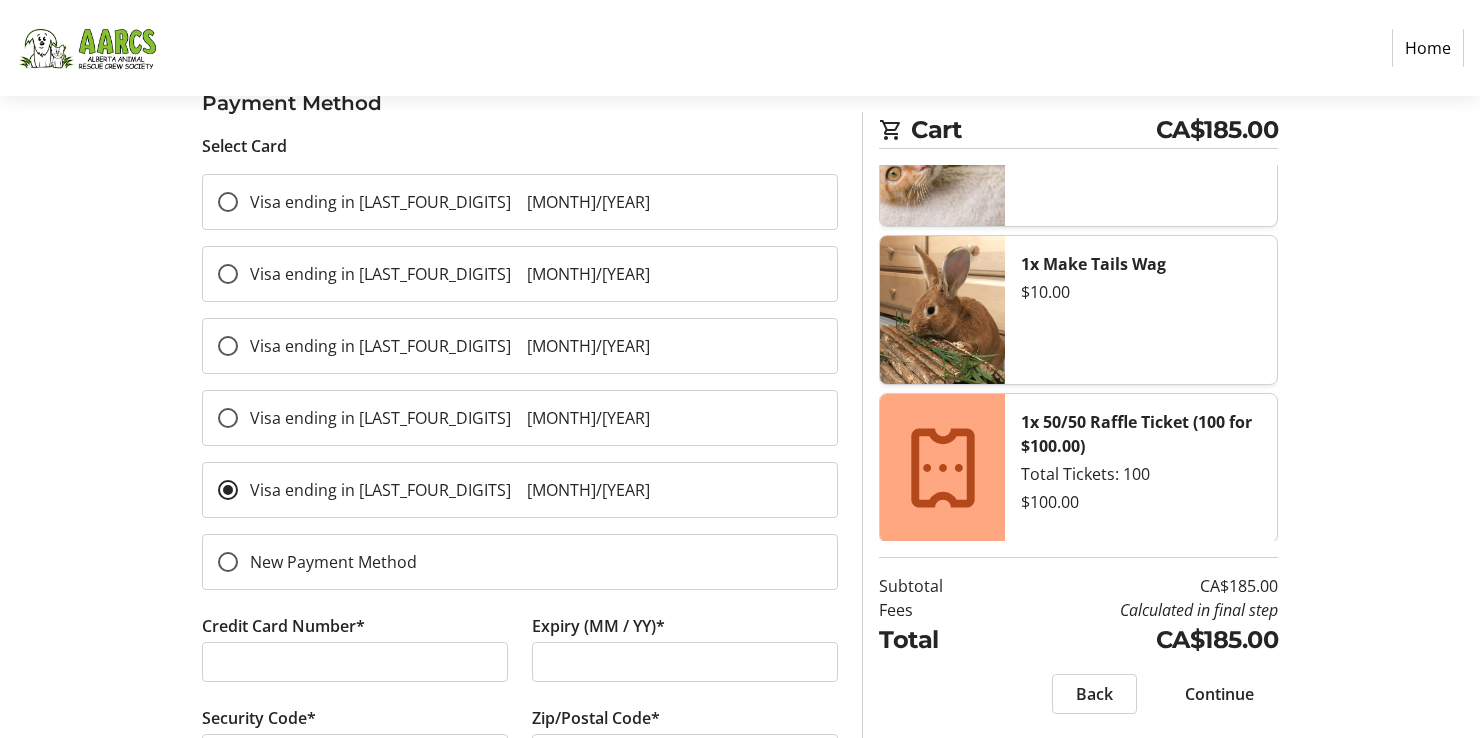 scroll, scrollTop: 150, scrollLeft: 0, axis: vertical 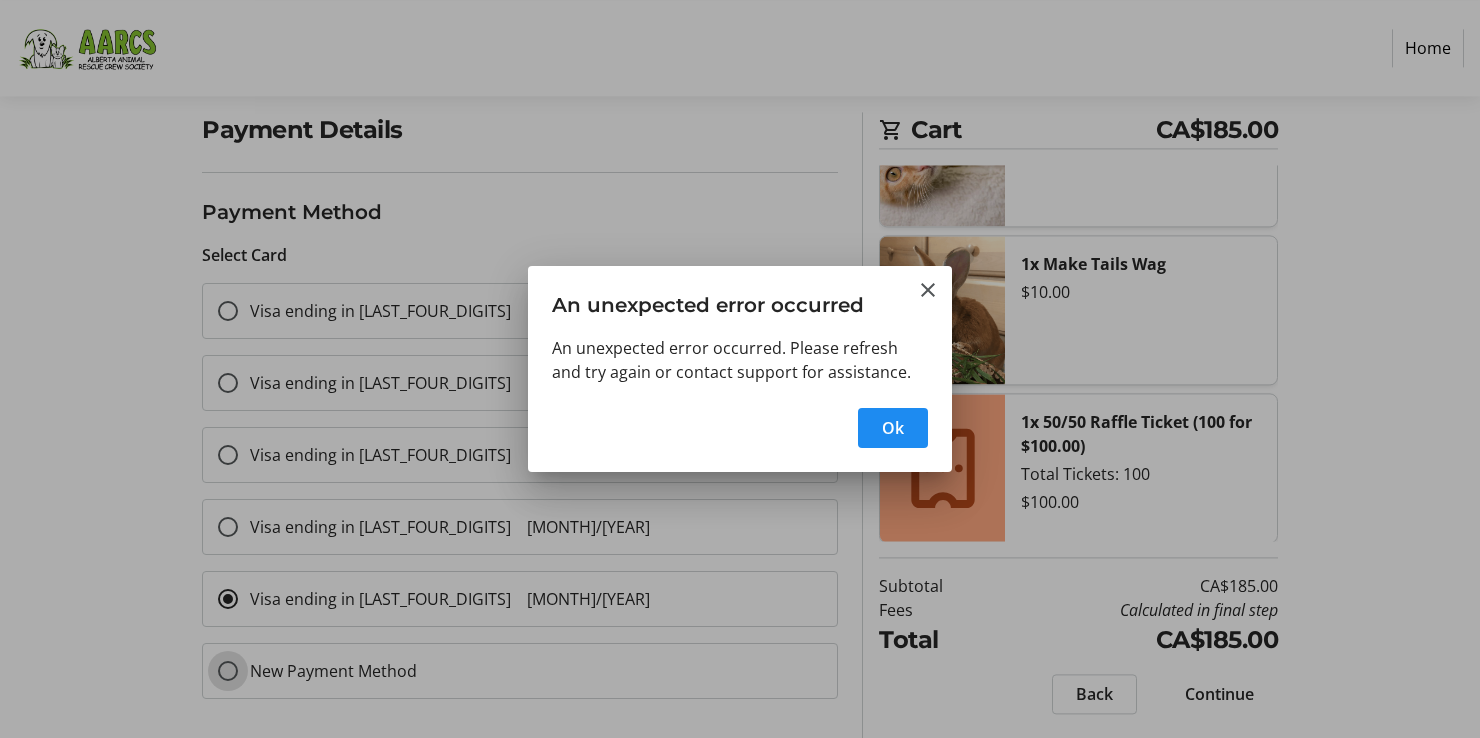 radio on "false" 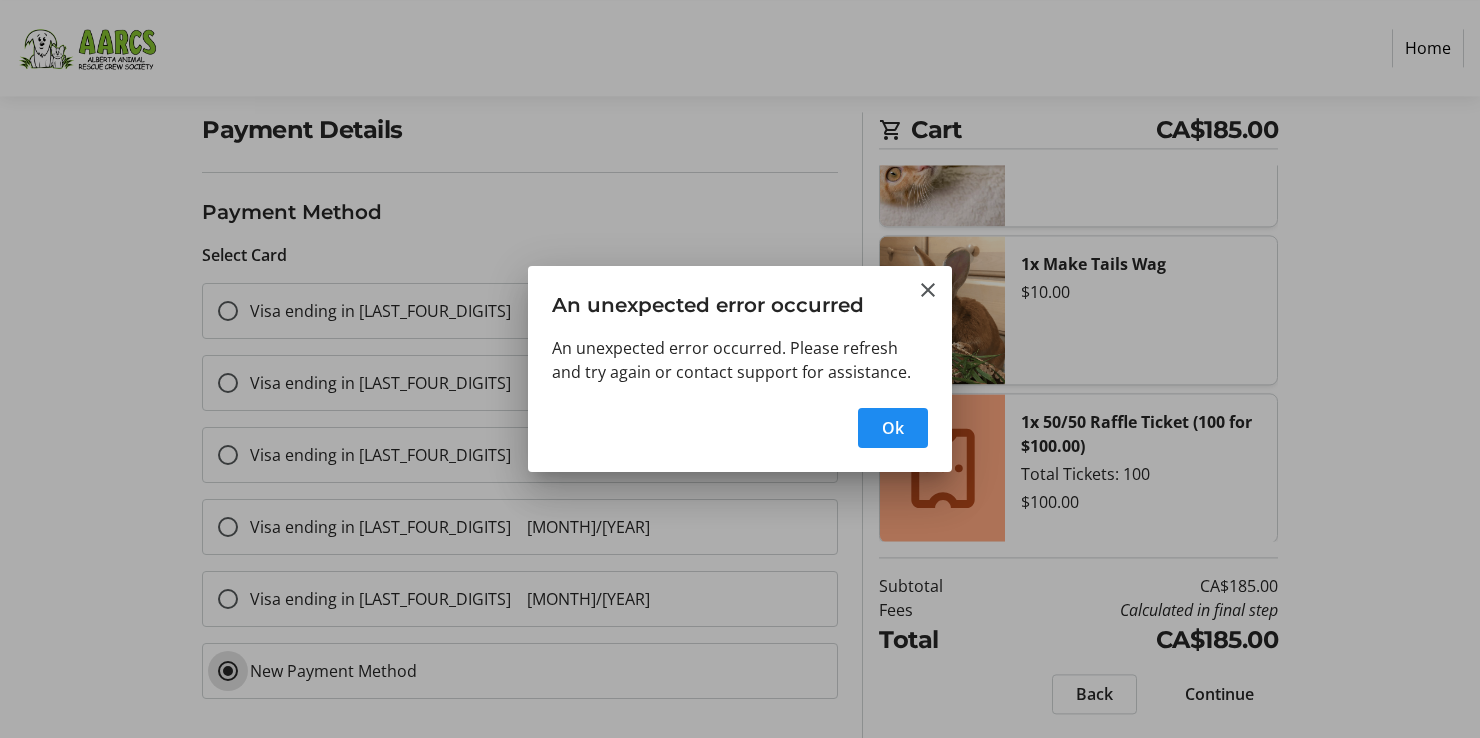 scroll, scrollTop: 0, scrollLeft: 0, axis: both 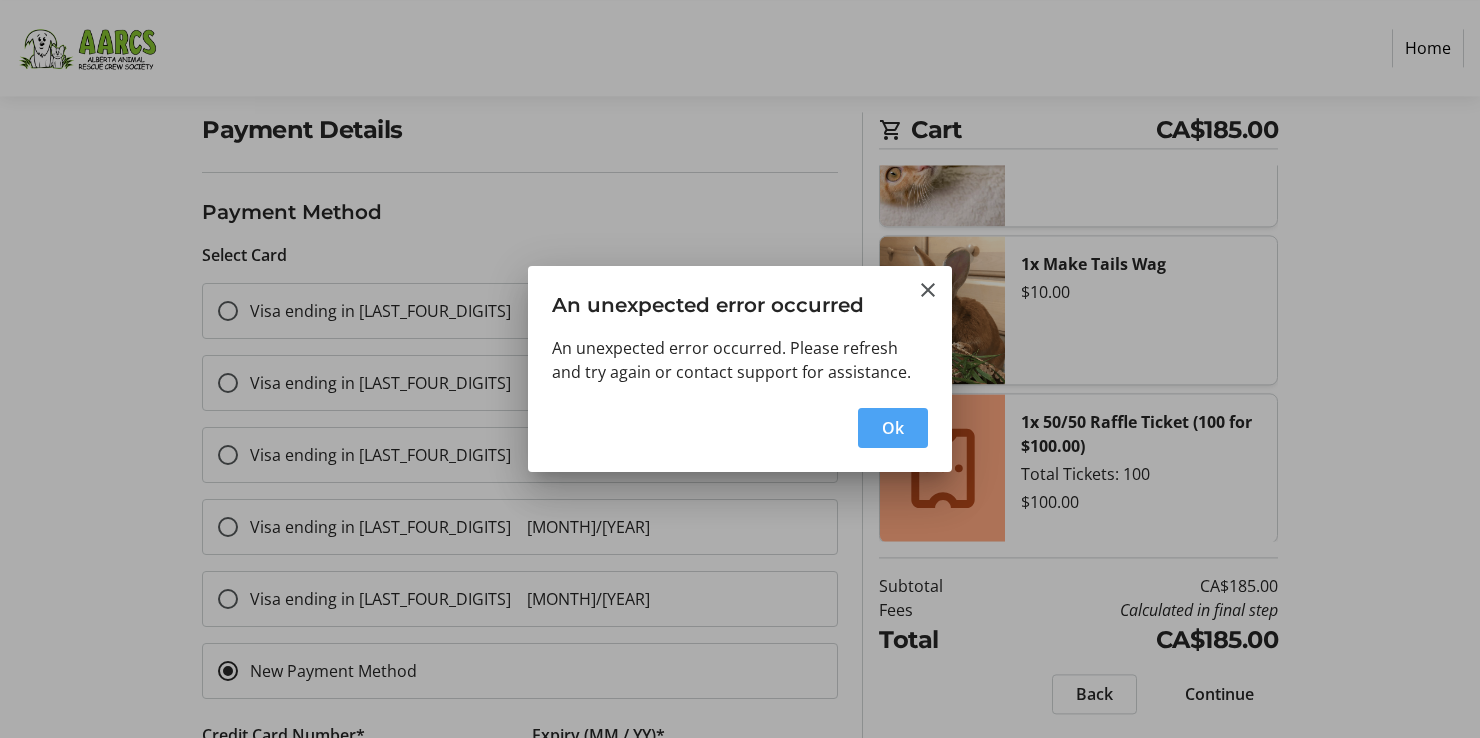 click on "Ok" at bounding box center [893, 428] 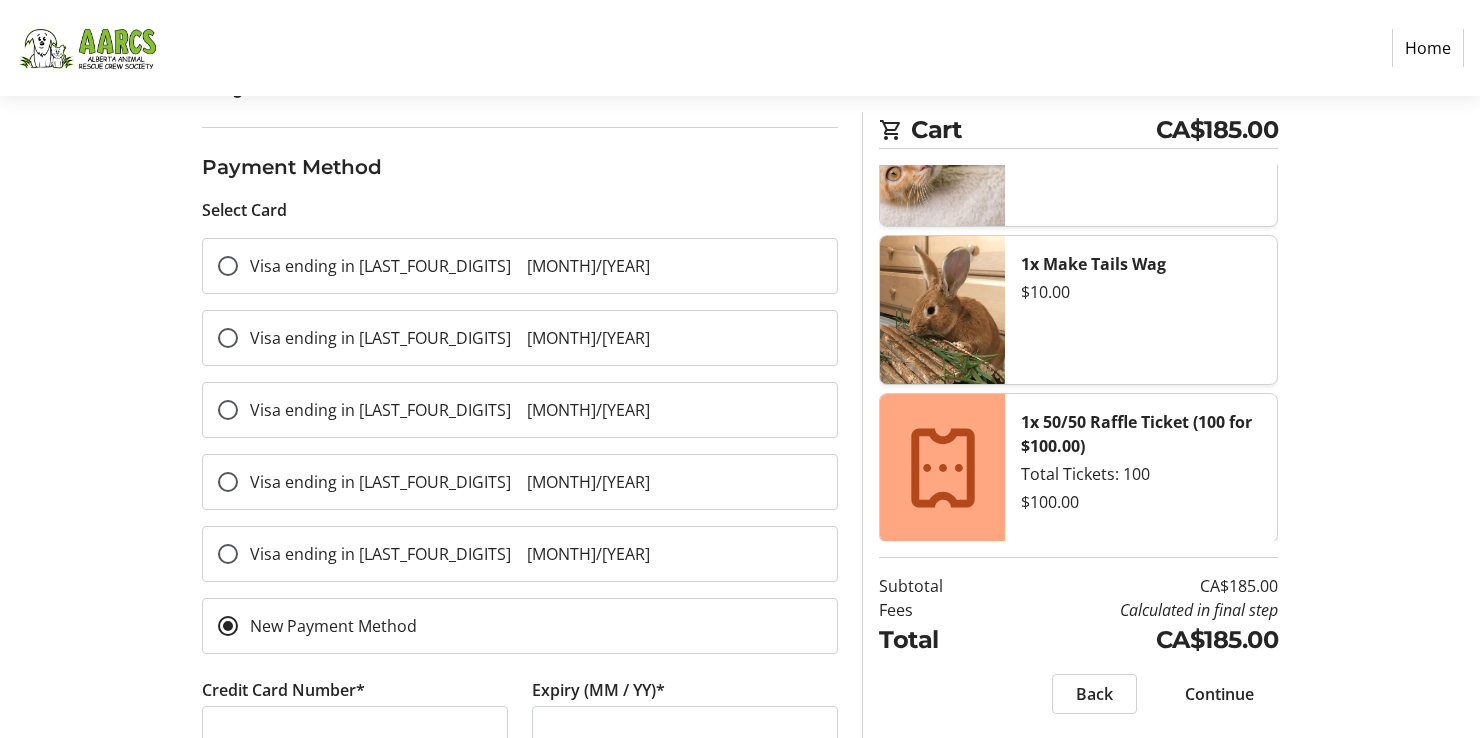scroll, scrollTop: 136, scrollLeft: 0, axis: vertical 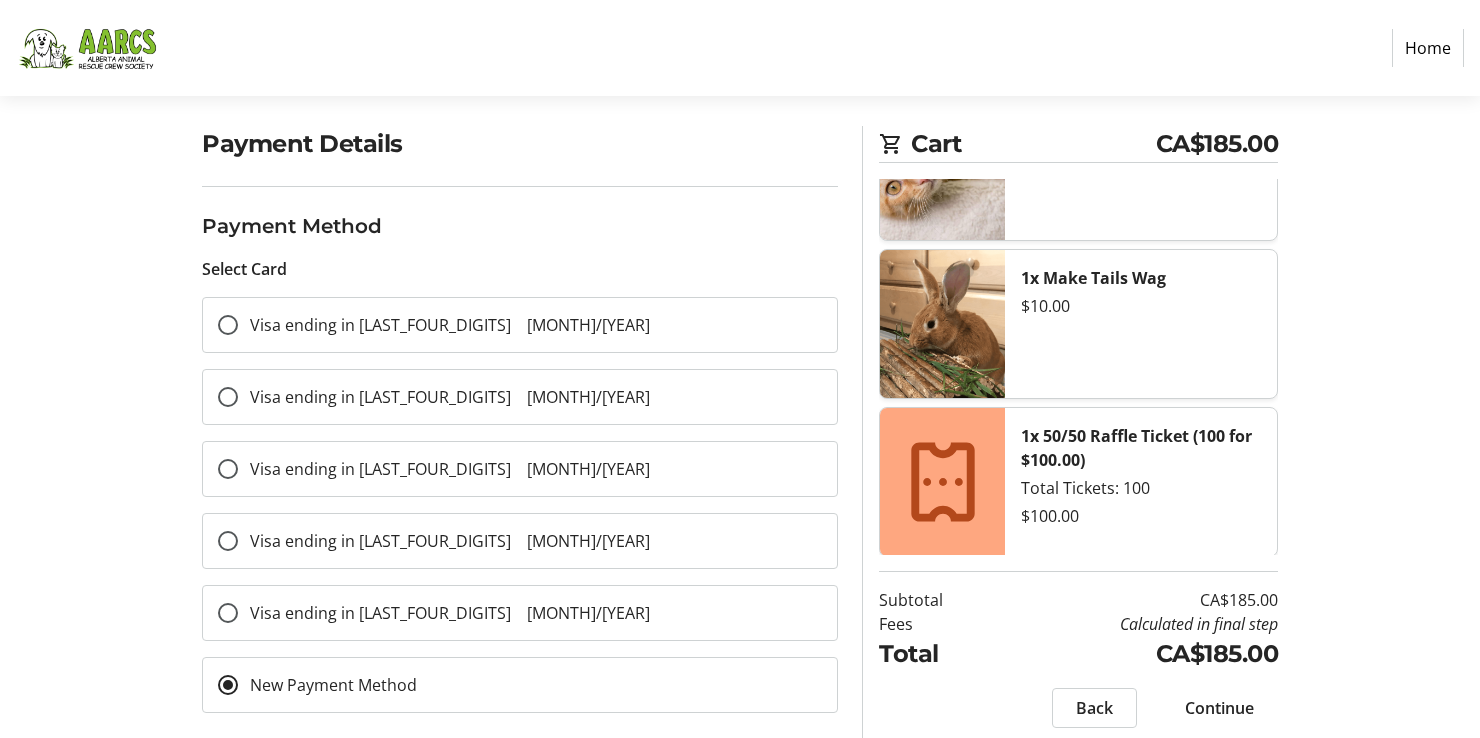 drag, startPoint x: 460, startPoint y: 325, endPoint x: 480, endPoint y: 204, distance: 122.641754 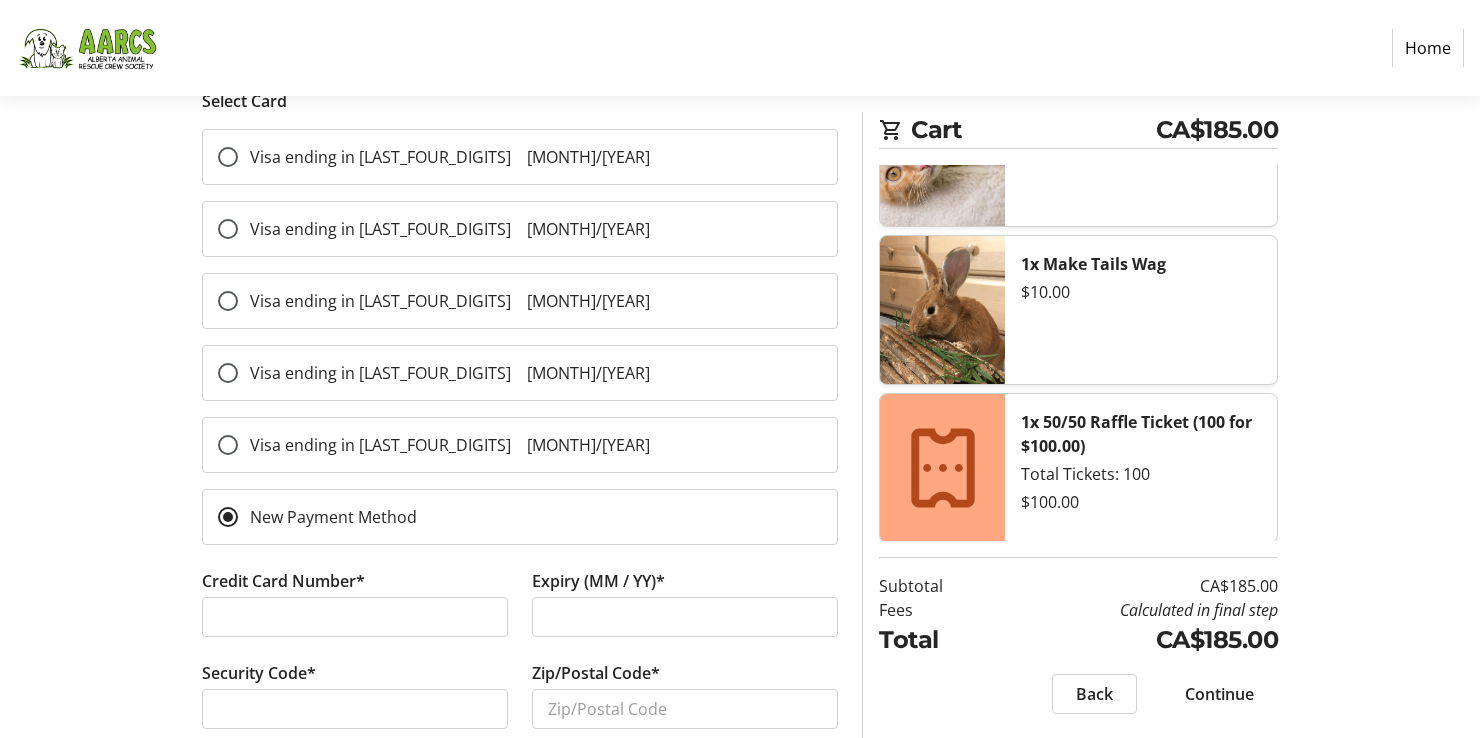 scroll, scrollTop: 456, scrollLeft: 0, axis: vertical 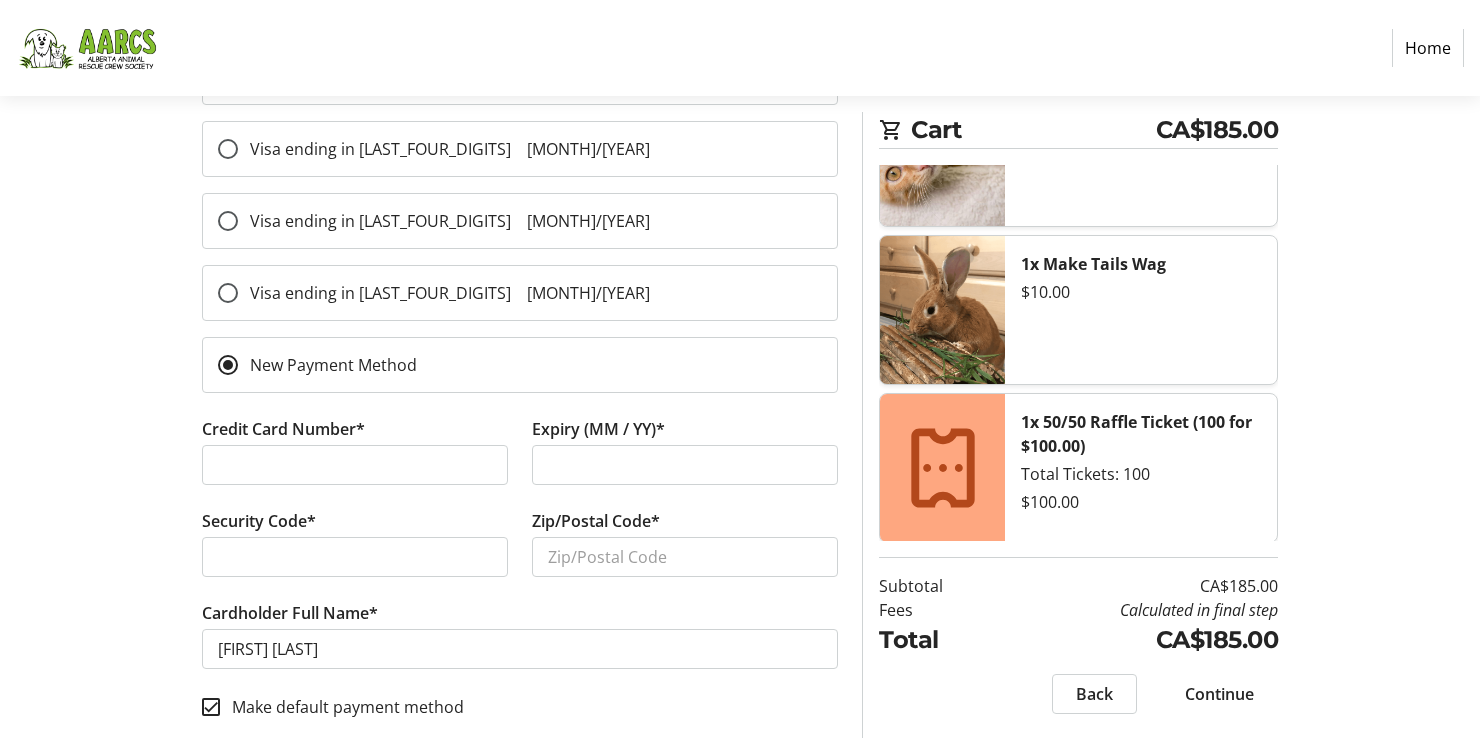 click on "Make default payment method" at bounding box center [211, 707] 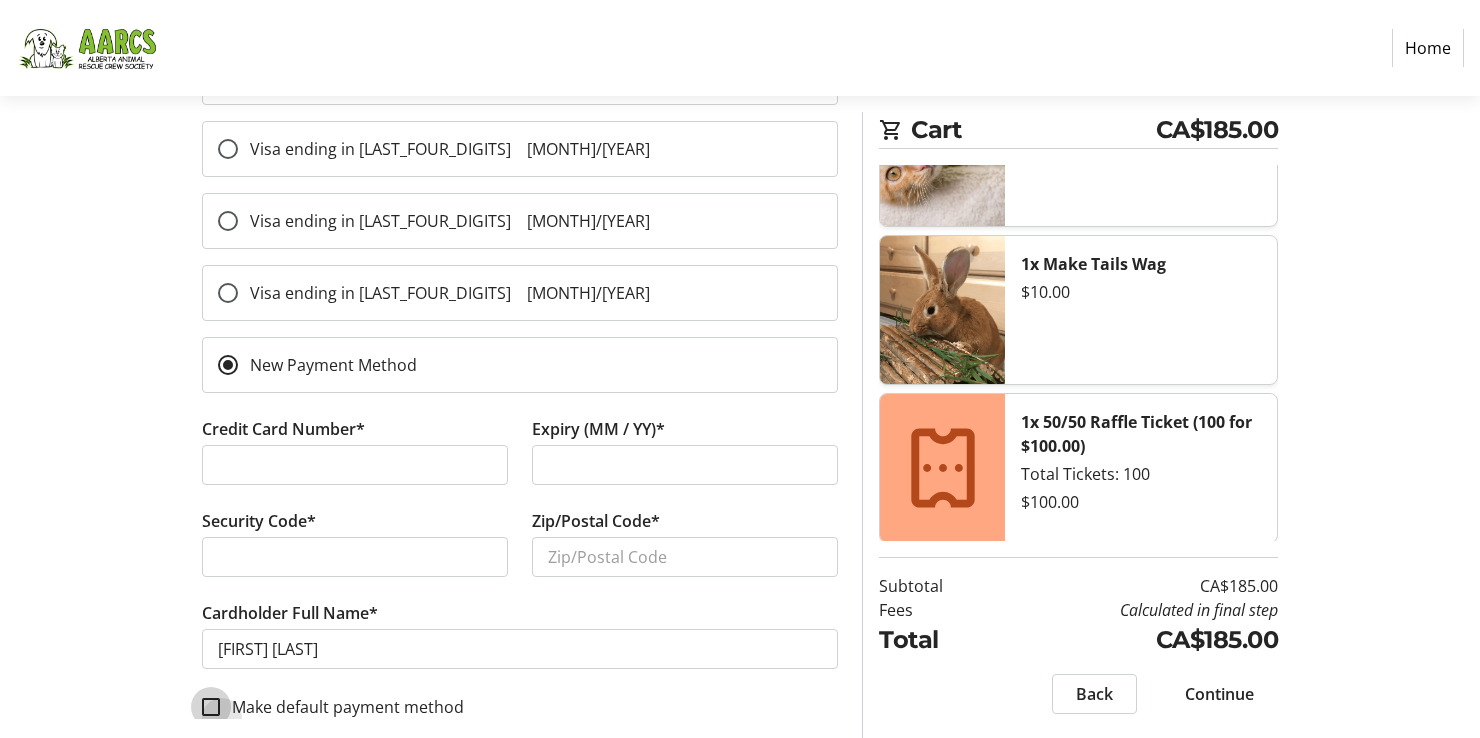 checkbox on "false" 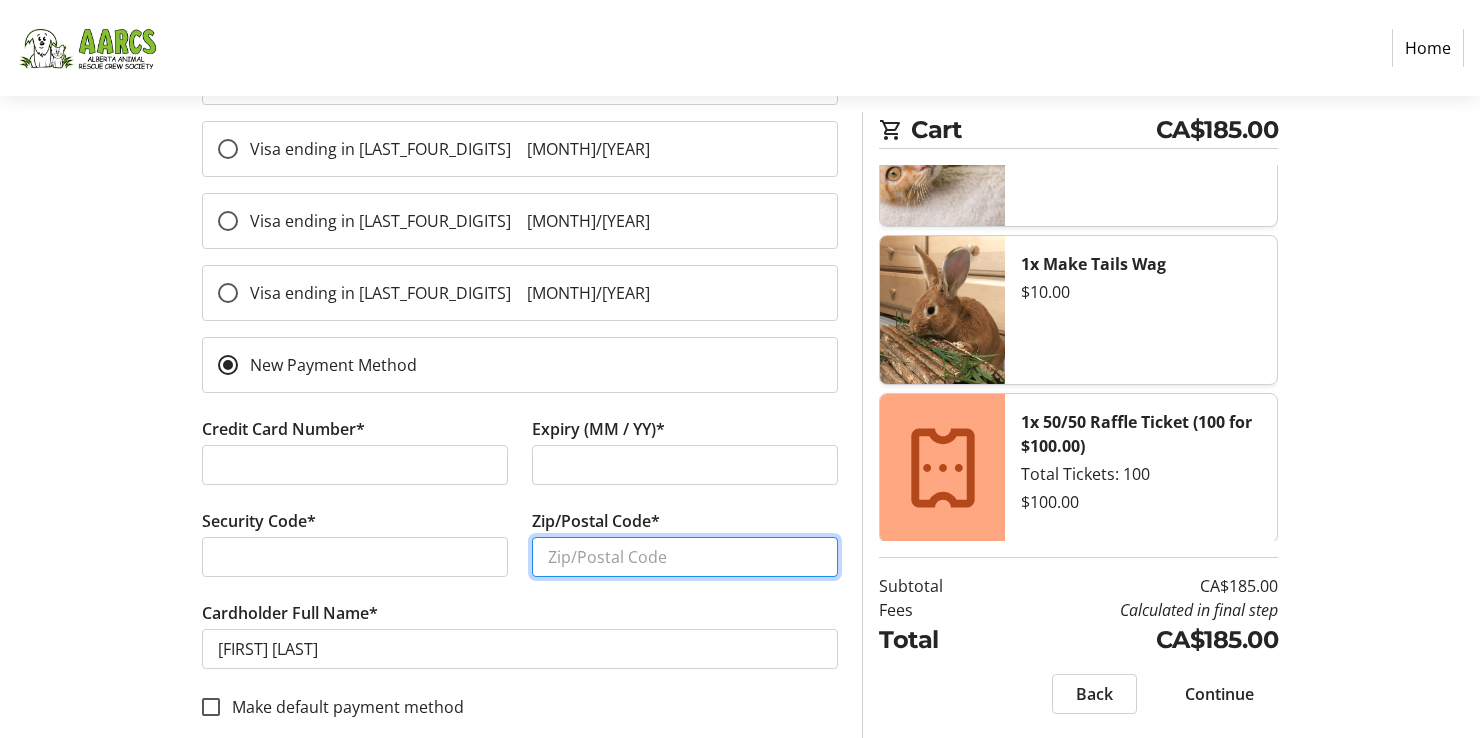 click on "Zip/Postal Code*" at bounding box center (685, 557) 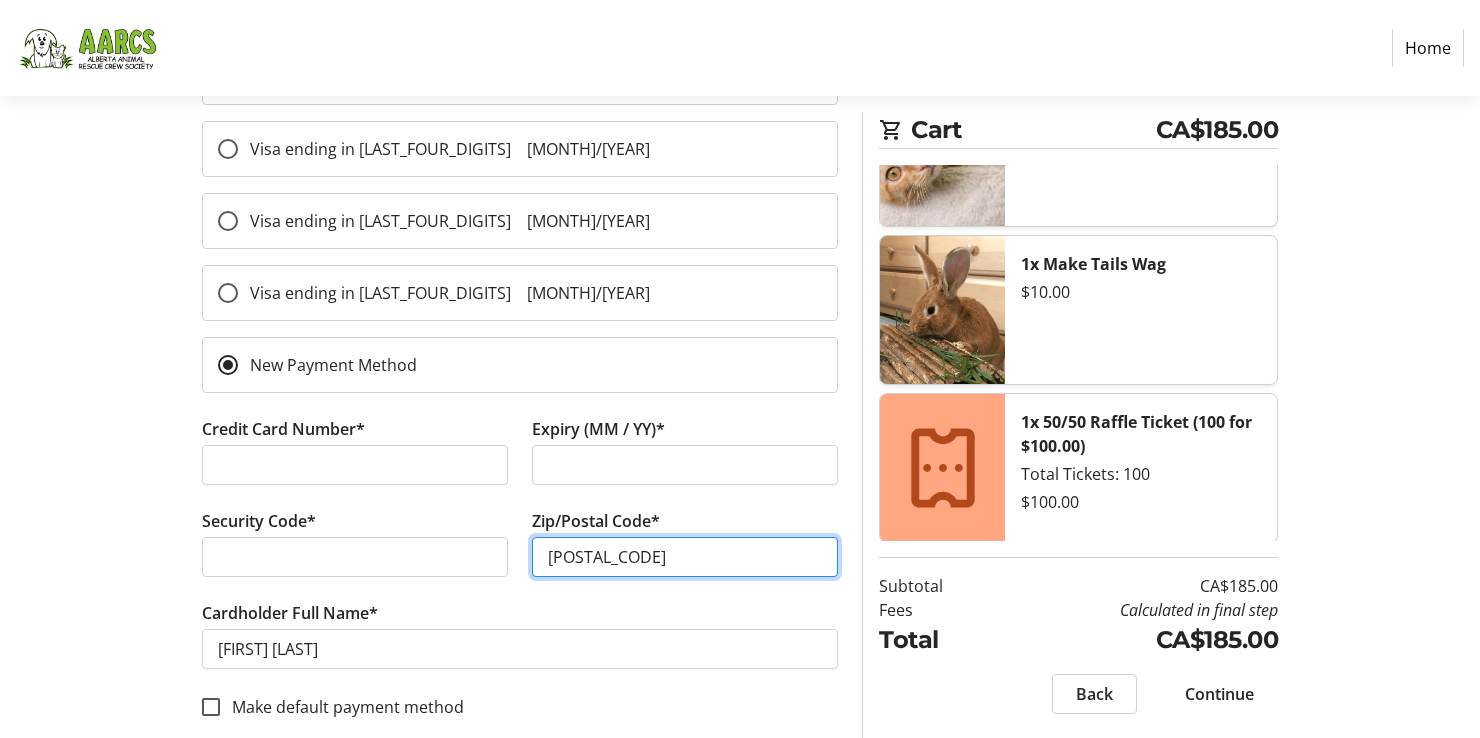 type on "[POSTAL_CODE]" 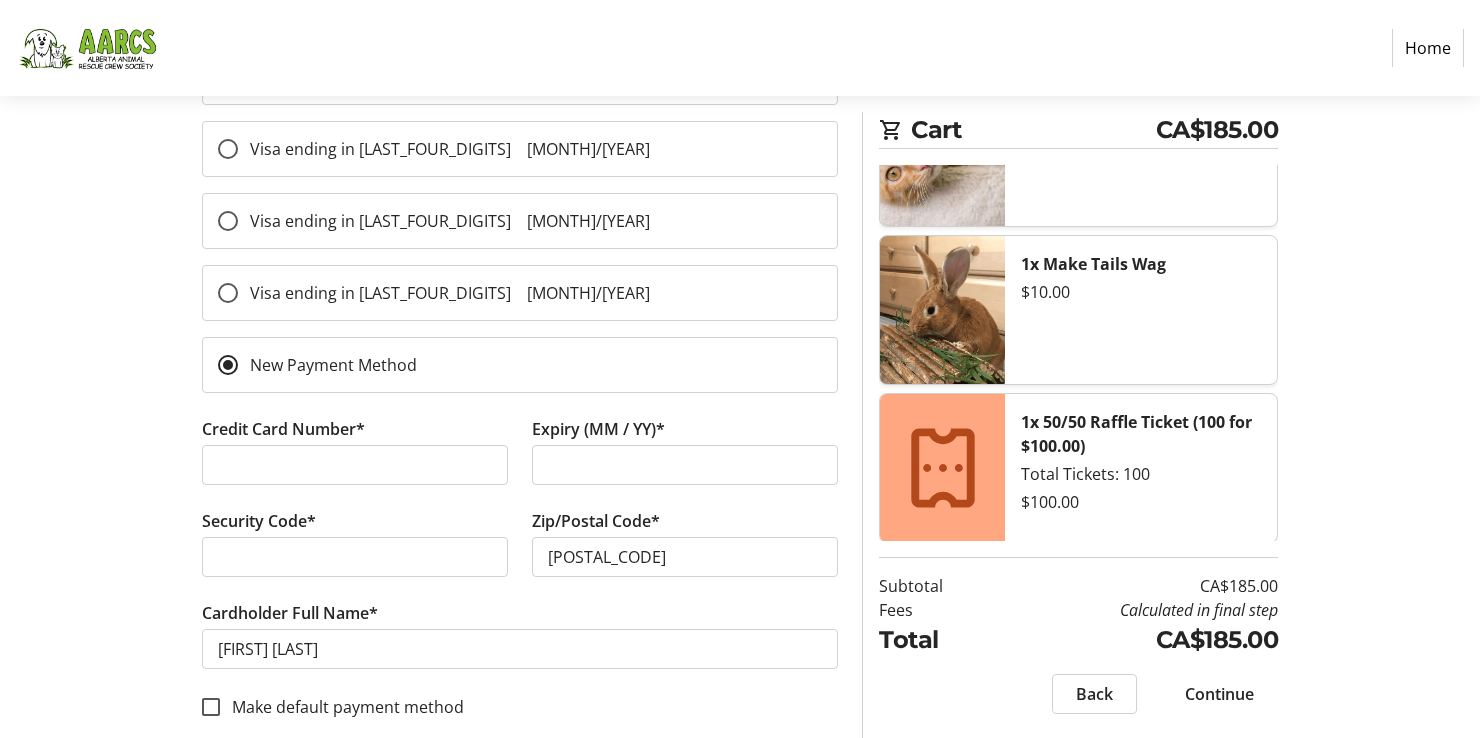 click on "Continue" 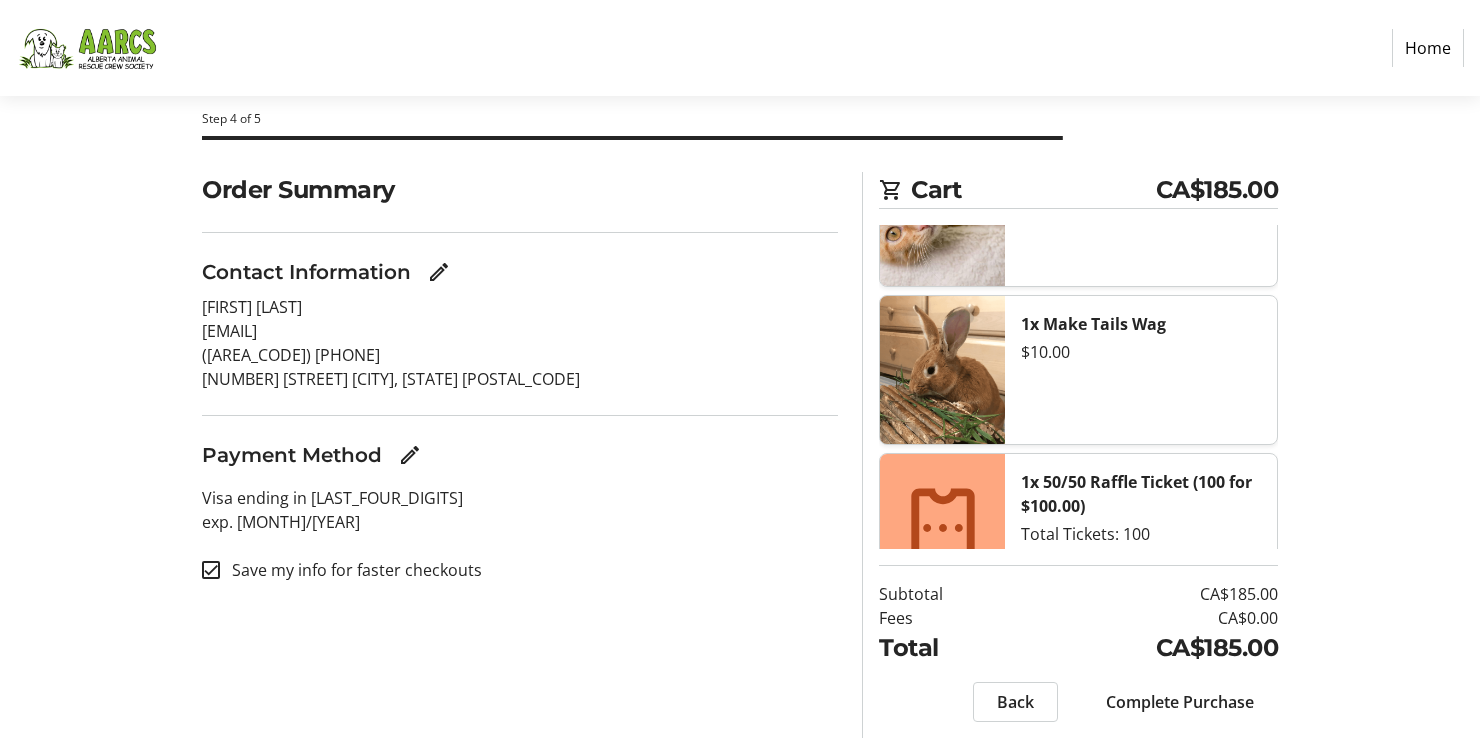 scroll, scrollTop: 150, scrollLeft: 0, axis: vertical 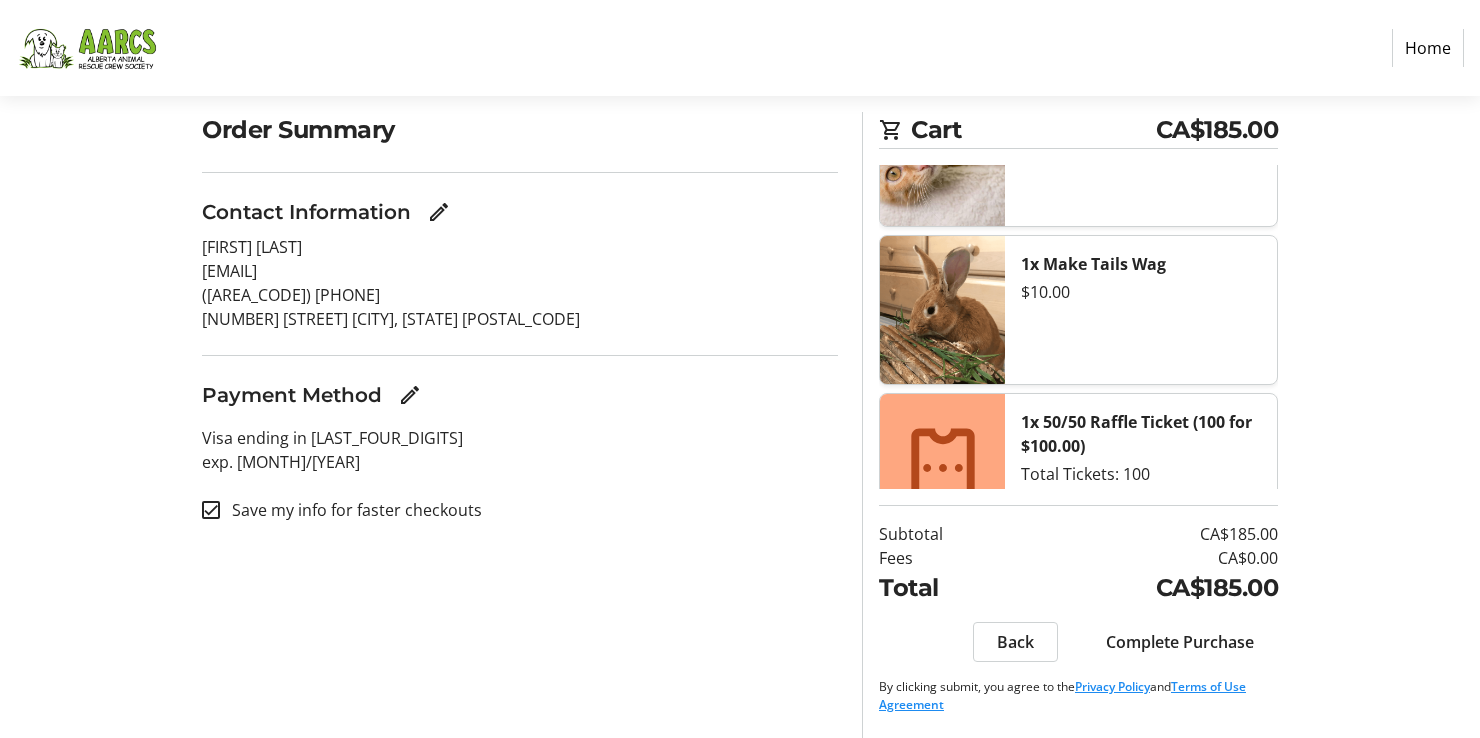 click on "Save my info for faster checkouts" at bounding box center (211, 510) 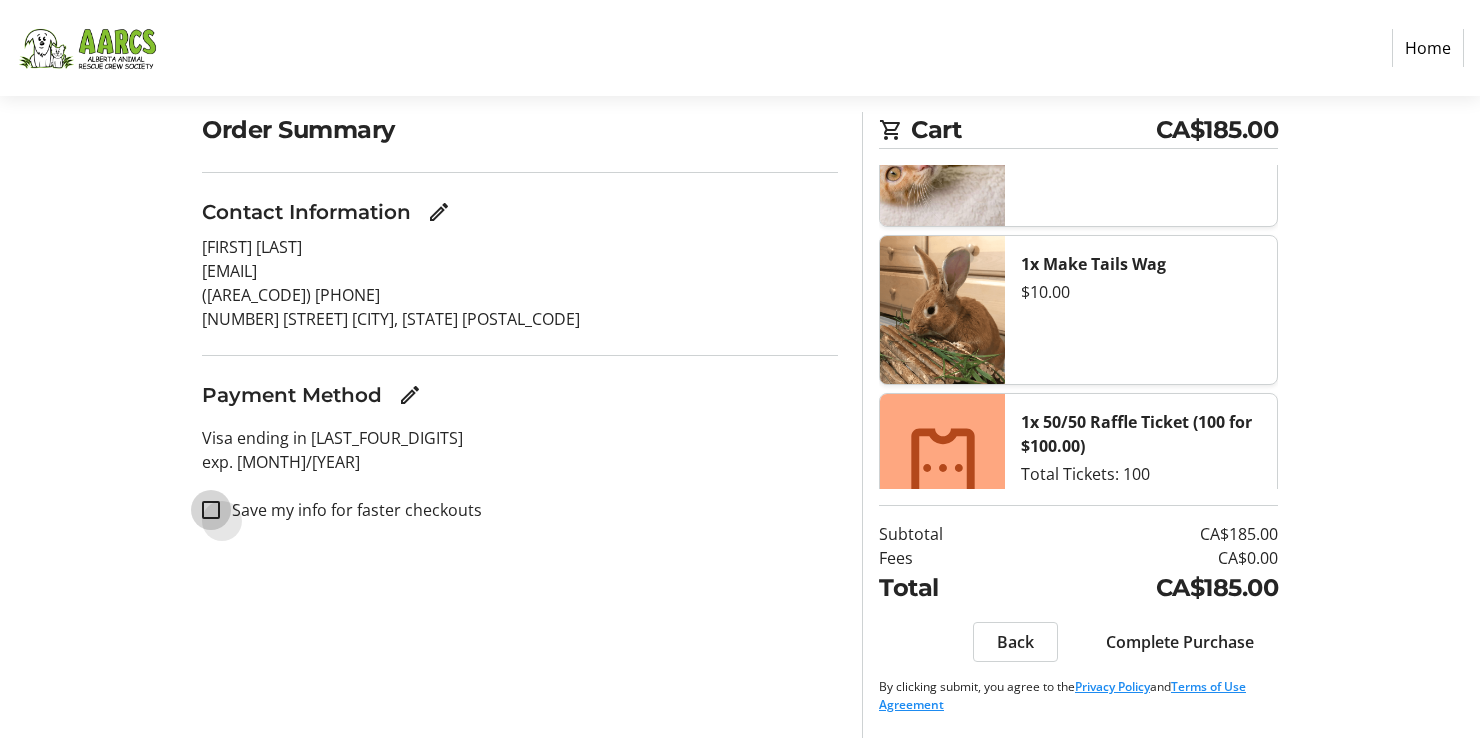 checkbox on "false" 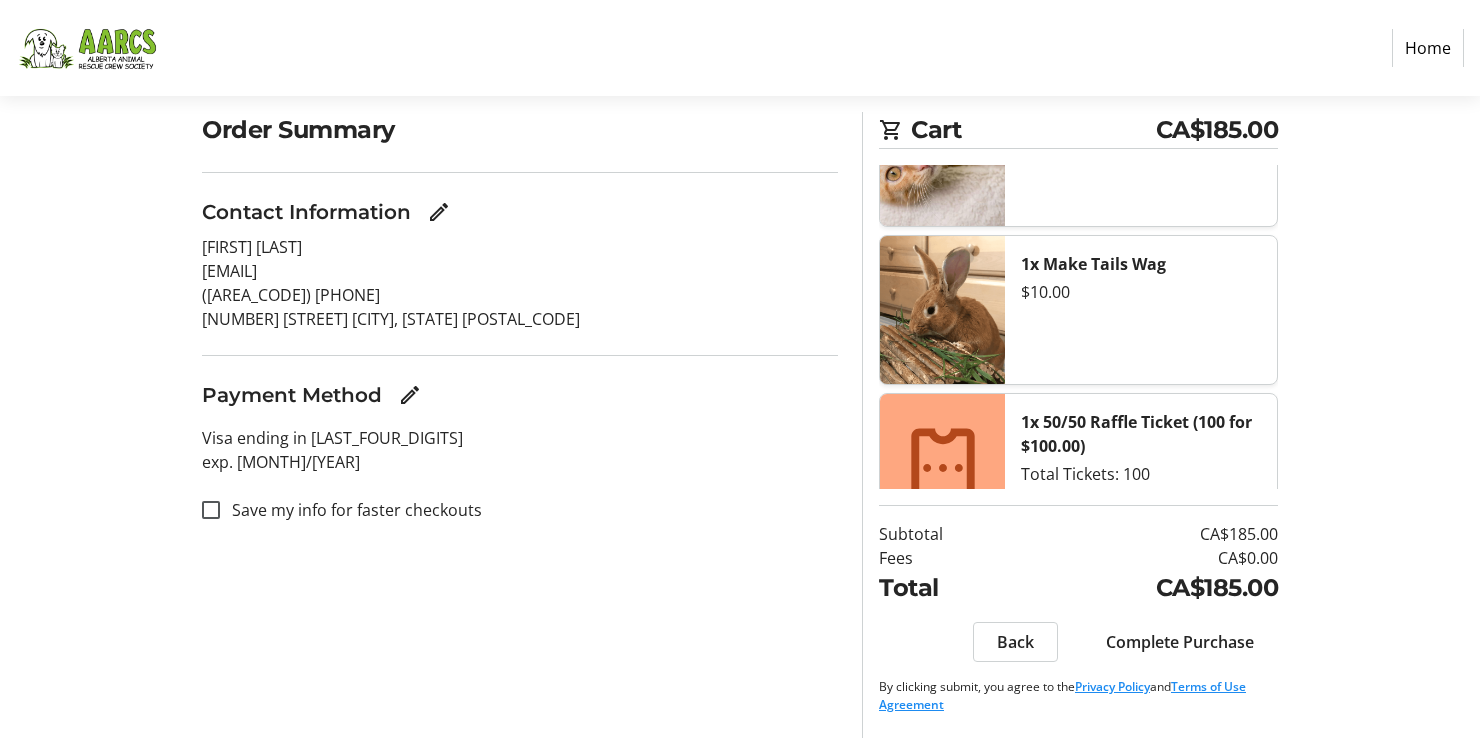 click on "Complete Purchase" 